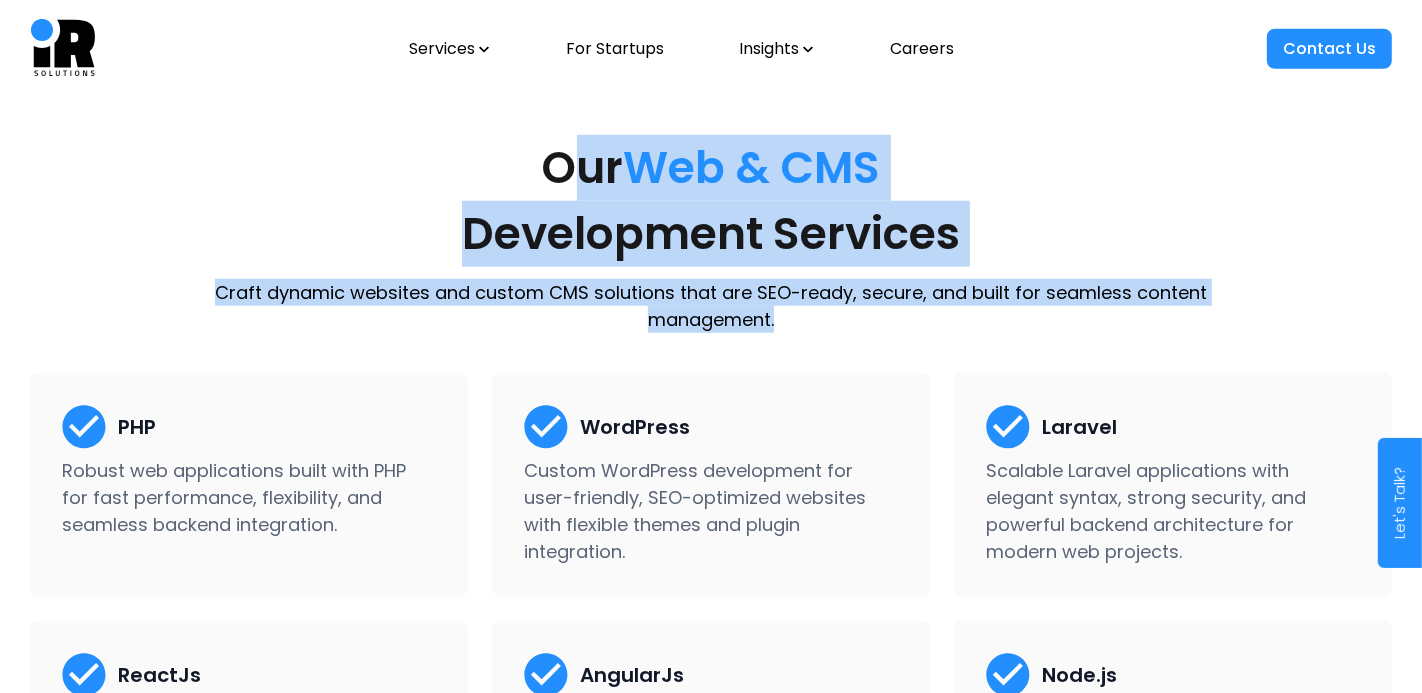 scroll, scrollTop: 1422, scrollLeft: 0, axis: vertical 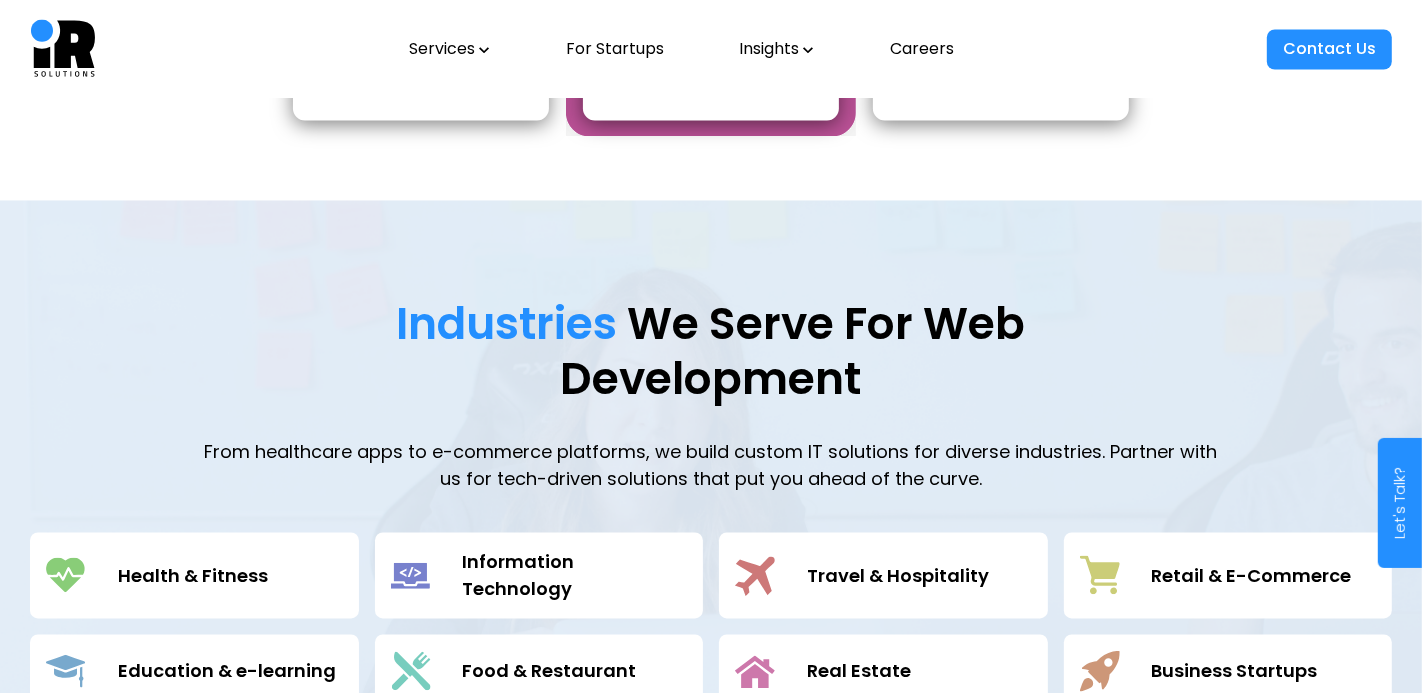 click on "Services" at bounding box center [449, 49] 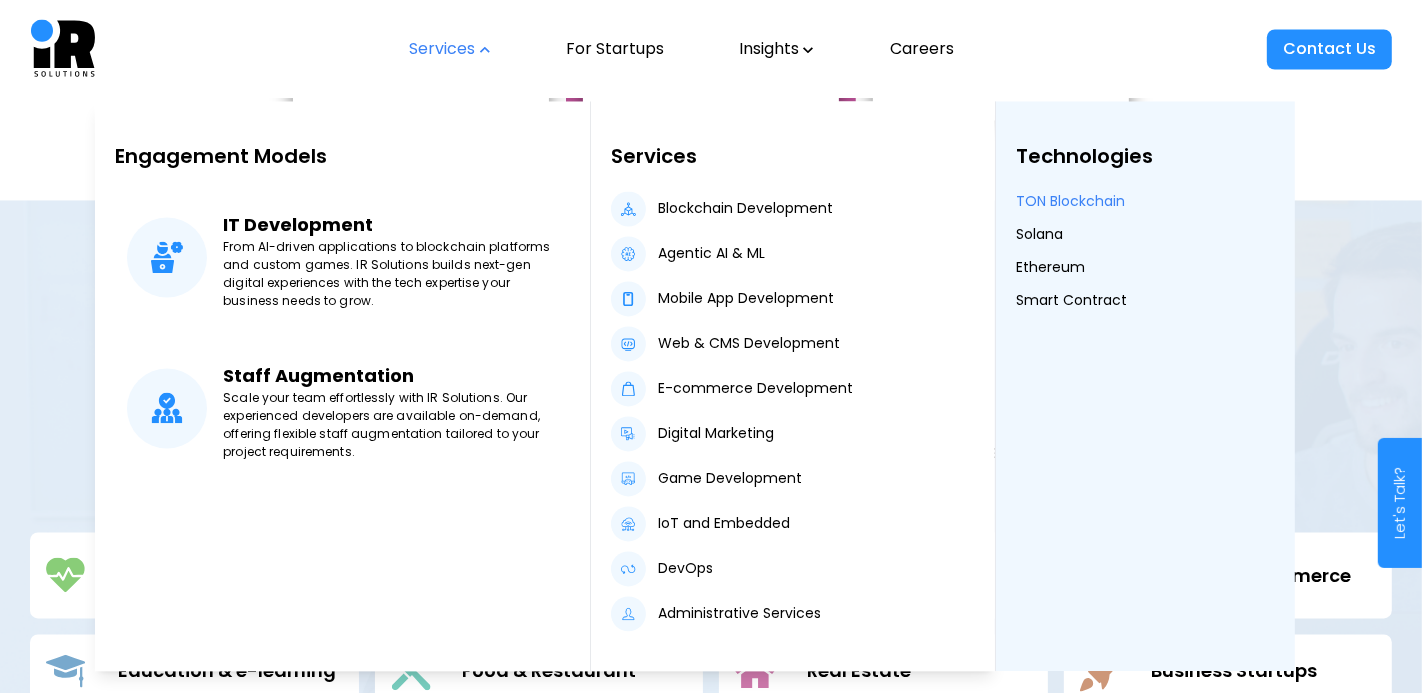 click on "TON Blockchain" at bounding box center [1070, 201] 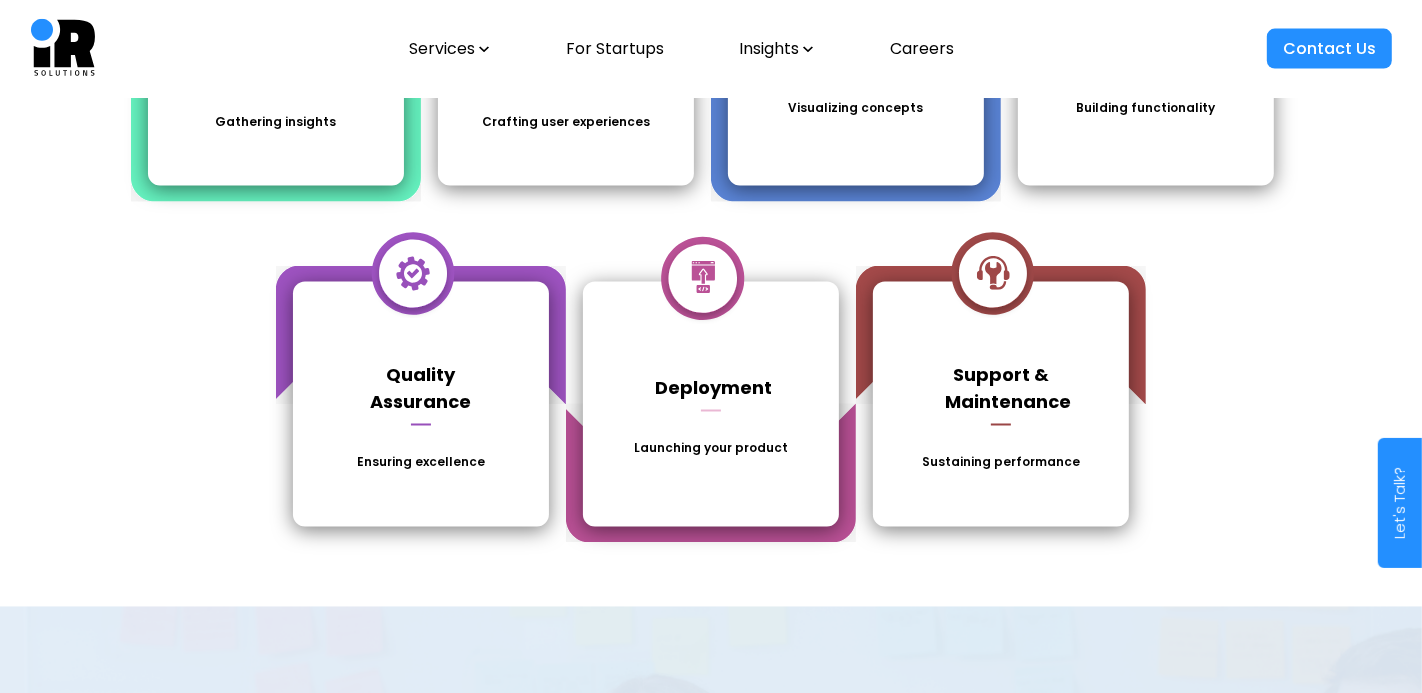 scroll, scrollTop: 2776, scrollLeft: 0, axis: vertical 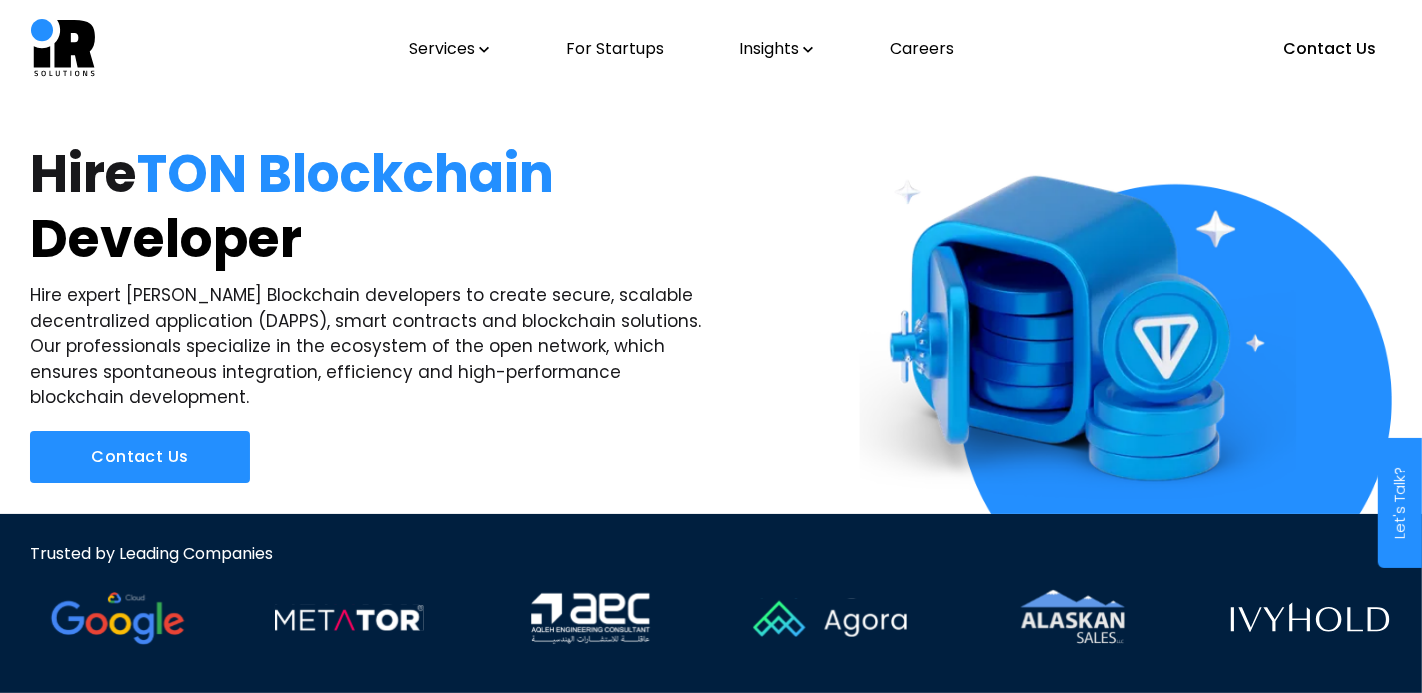 click on "Services" at bounding box center (449, 49) 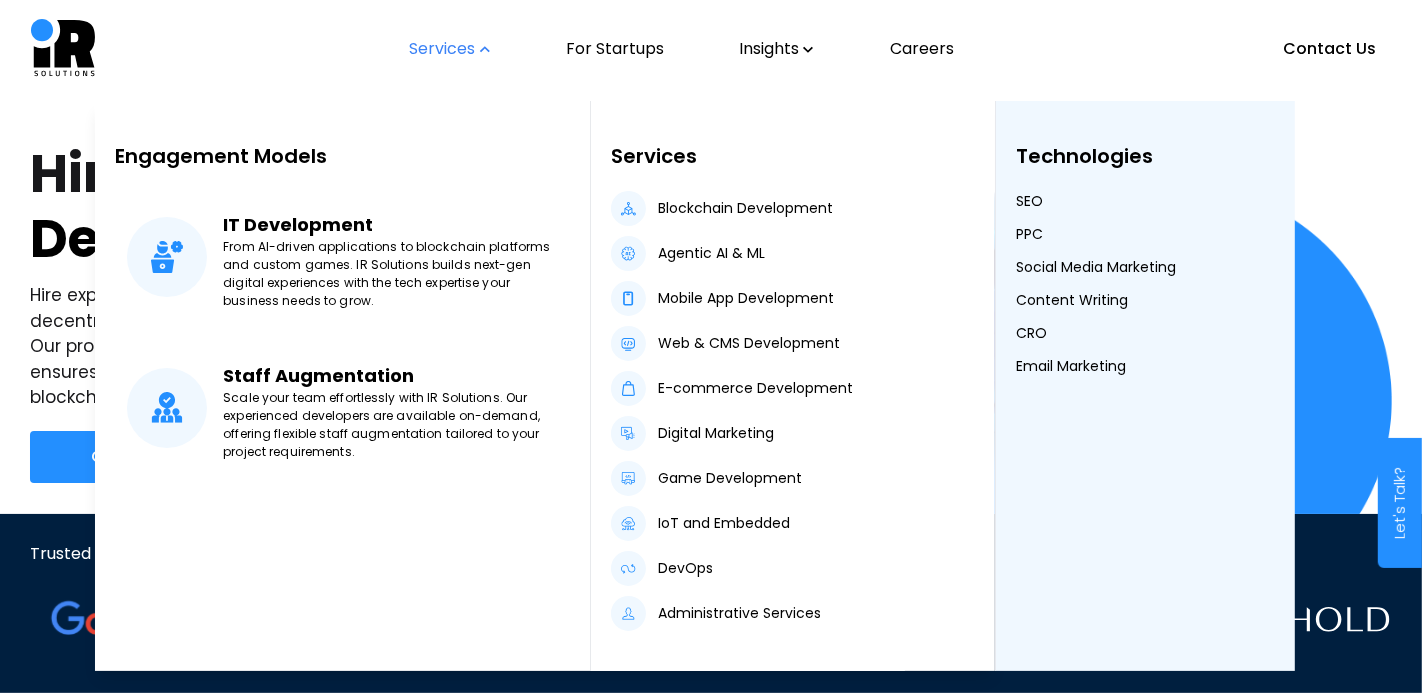 click at bounding box center (1118, 322) 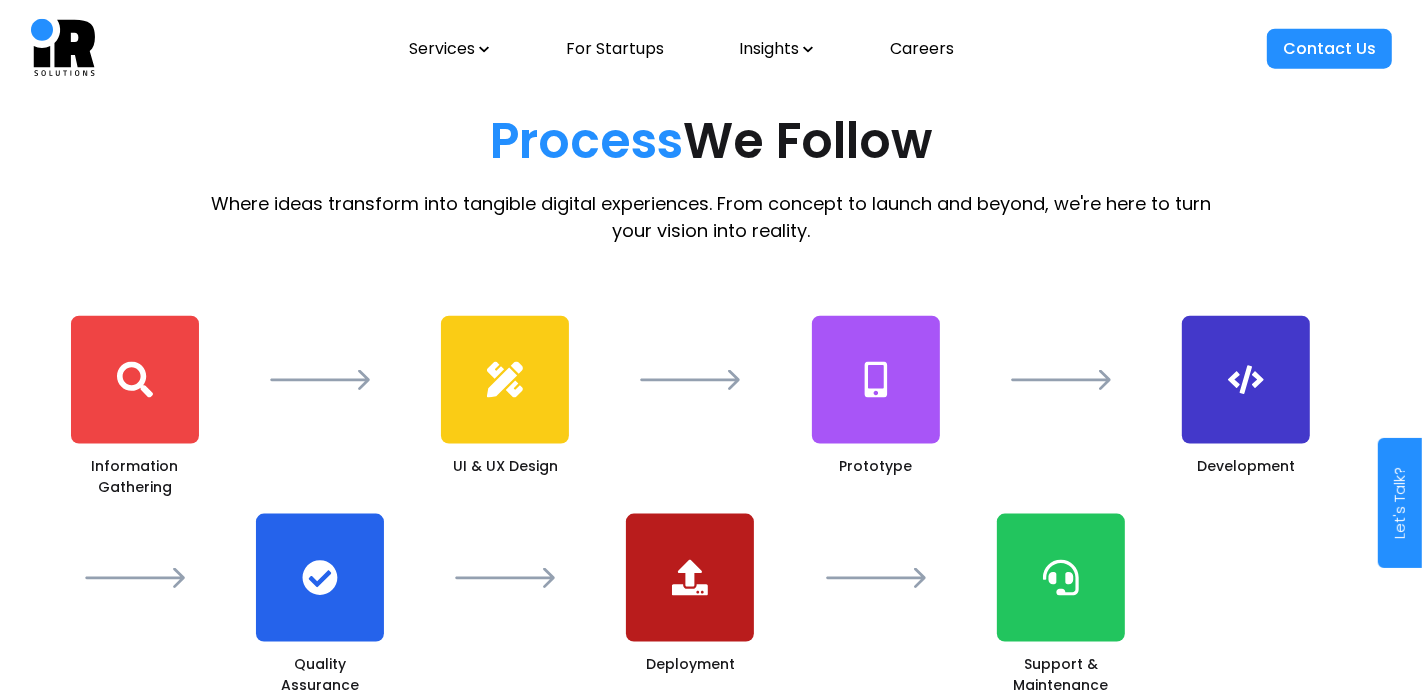 scroll, scrollTop: 2047, scrollLeft: 0, axis: vertical 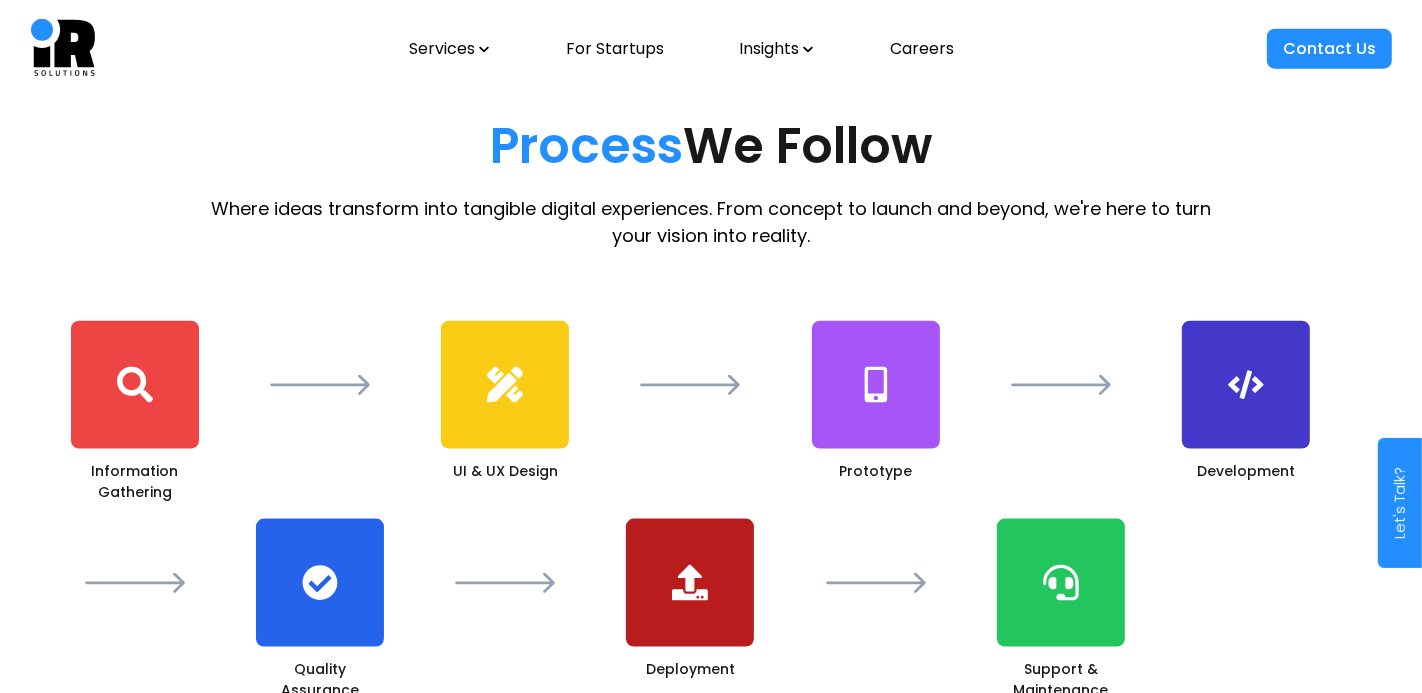click on "Insights" at bounding box center [776, 49] 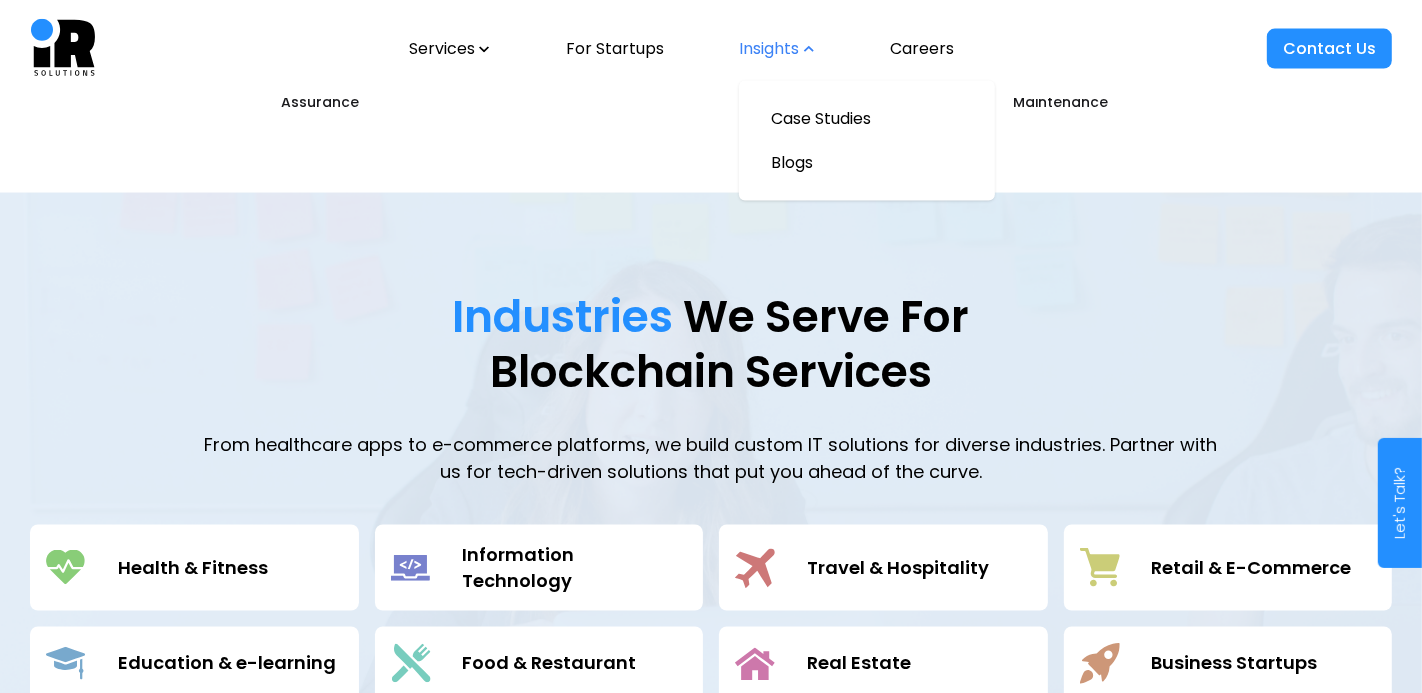 scroll, scrollTop: 2637, scrollLeft: 0, axis: vertical 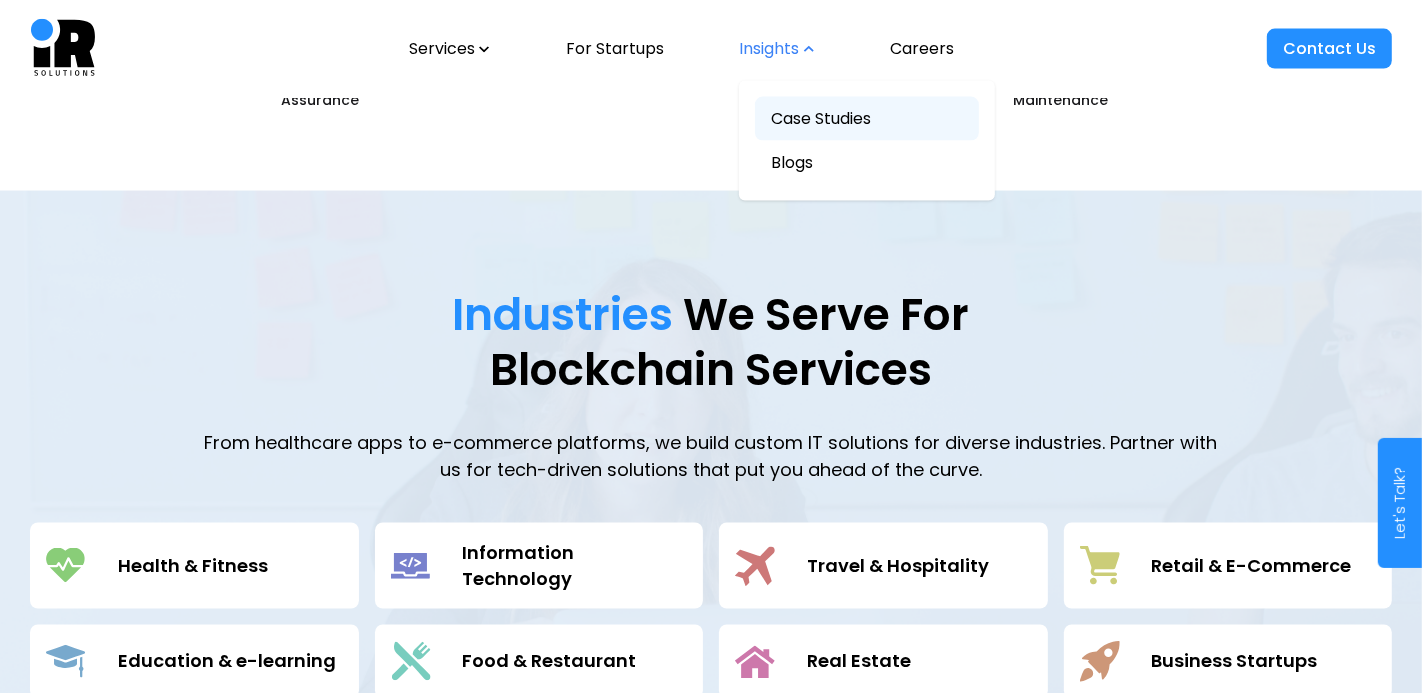 click on "Case Studies" at bounding box center (867, 119) 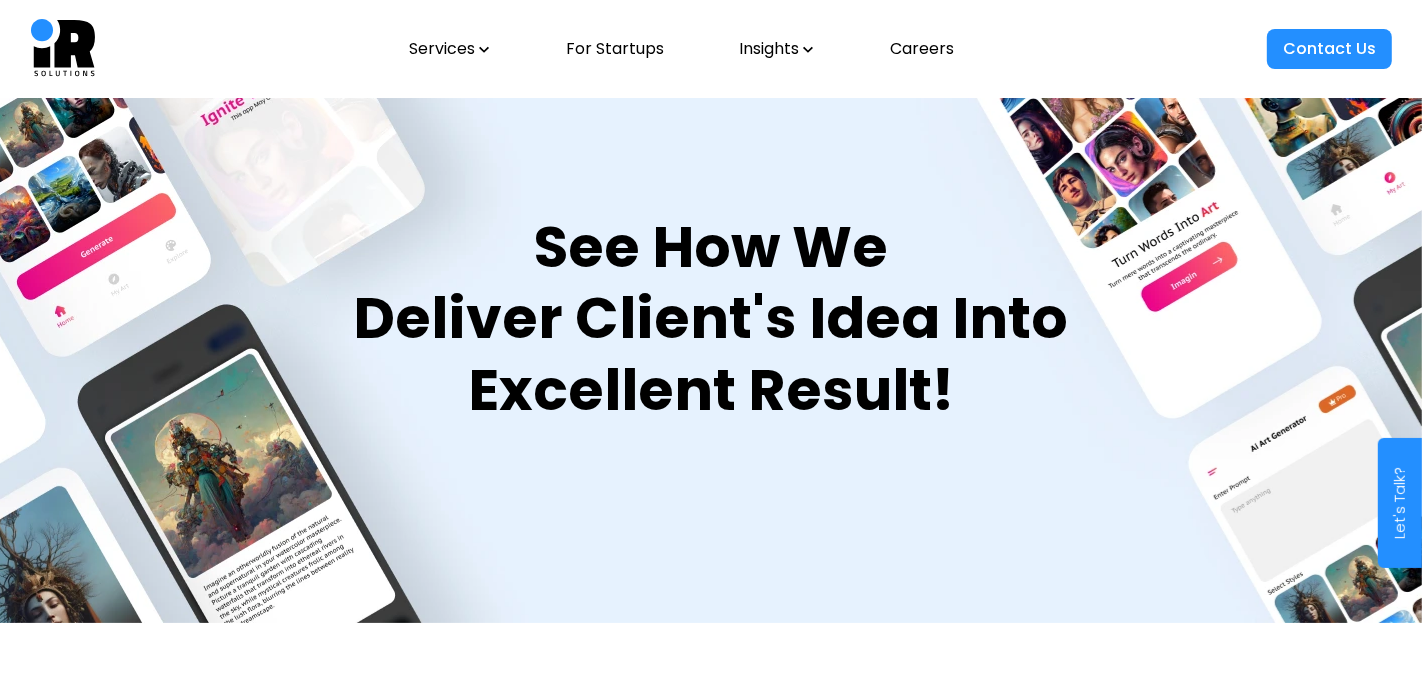 scroll, scrollTop: 0, scrollLeft: 0, axis: both 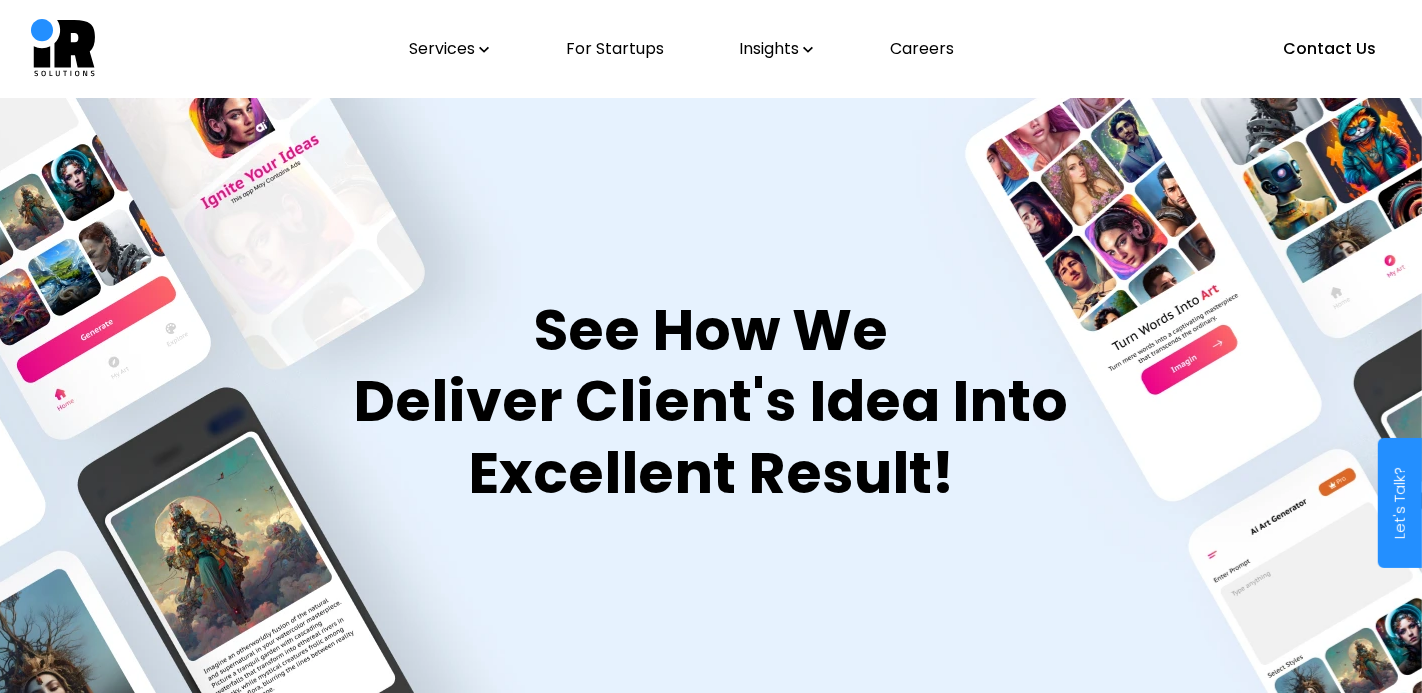 click on "Services For Startups Insights Careers Contact Us" at bounding box center (711, 49) 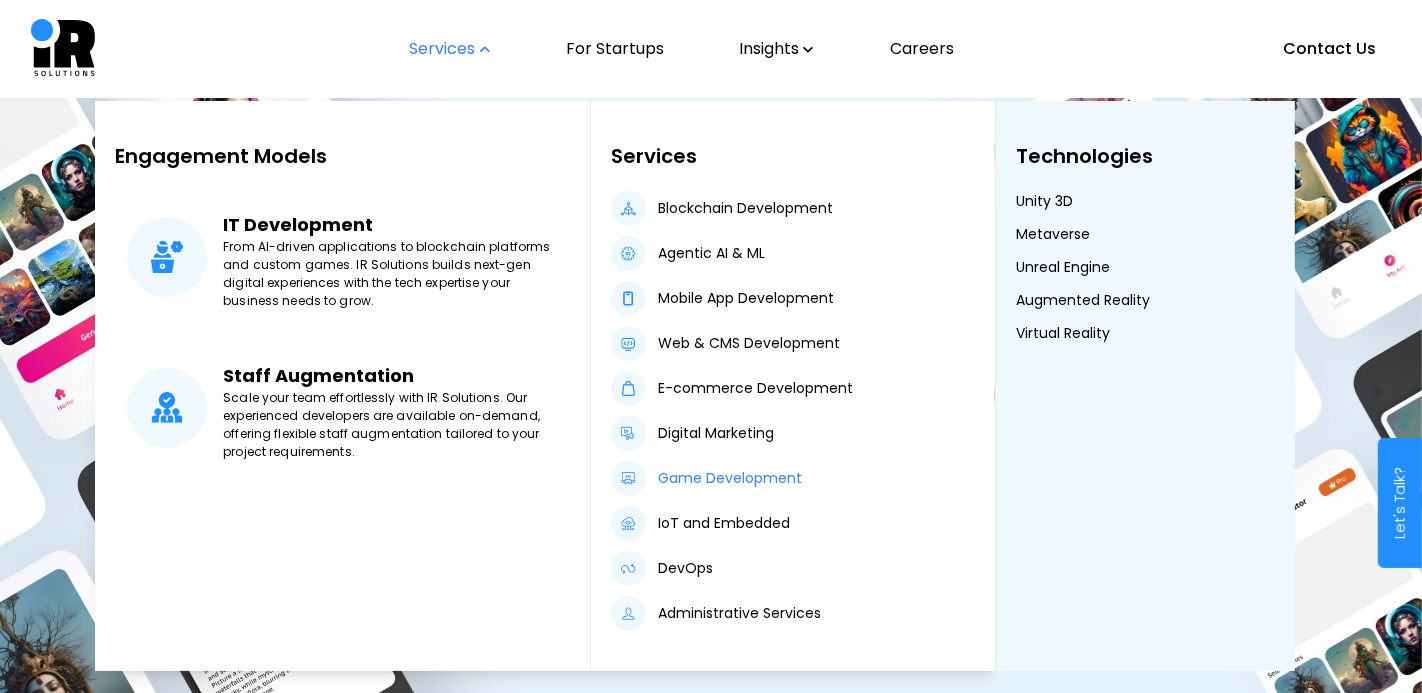 click on "Game Development" at bounding box center (730, 478) 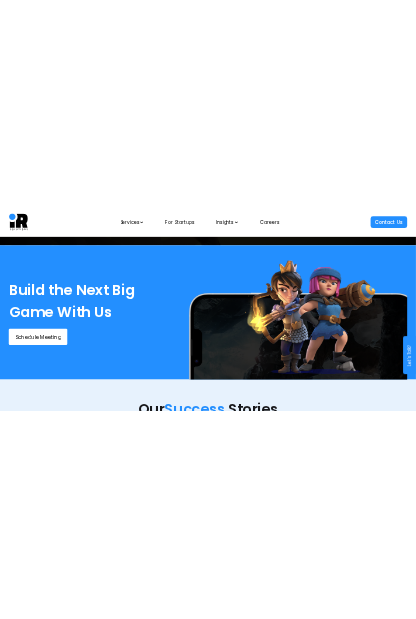 scroll, scrollTop: 3735, scrollLeft: 0, axis: vertical 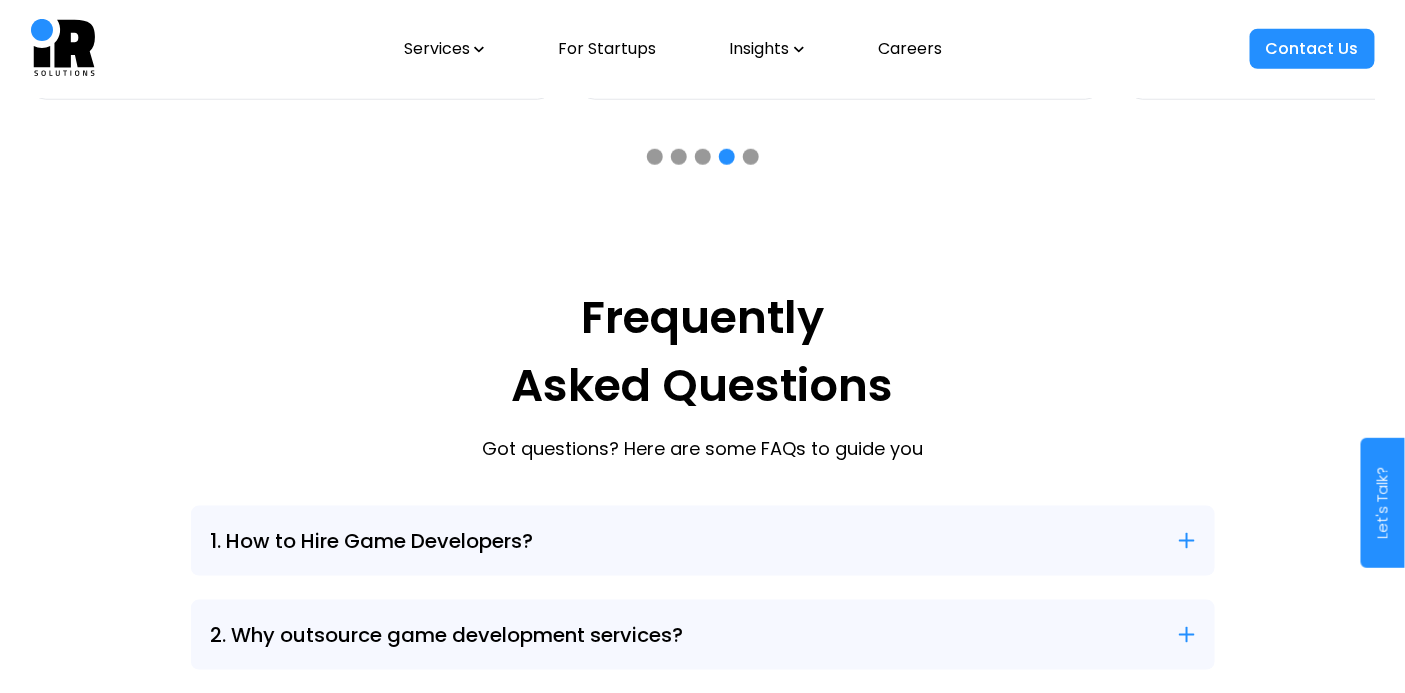 click on "1. How to Hire Game Developers?" at bounding box center [703, 541] 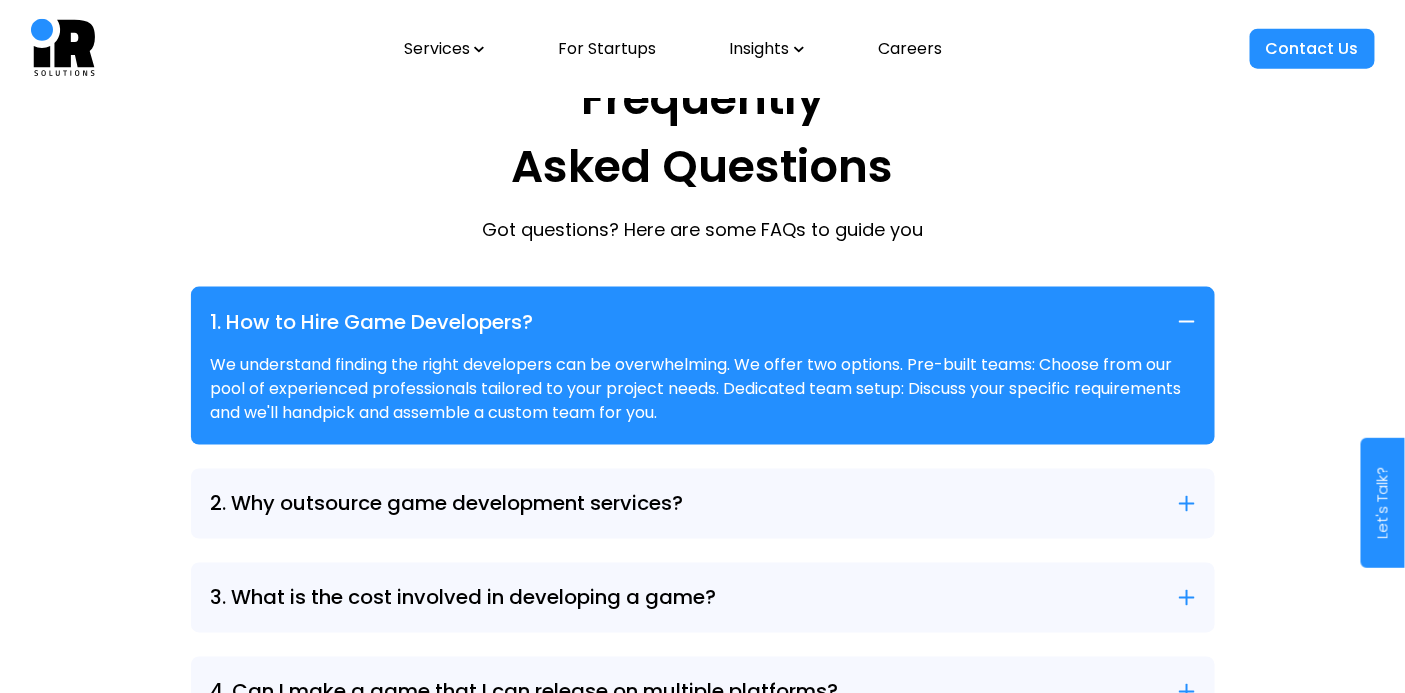 scroll, scrollTop: 5911, scrollLeft: 0, axis: vertical 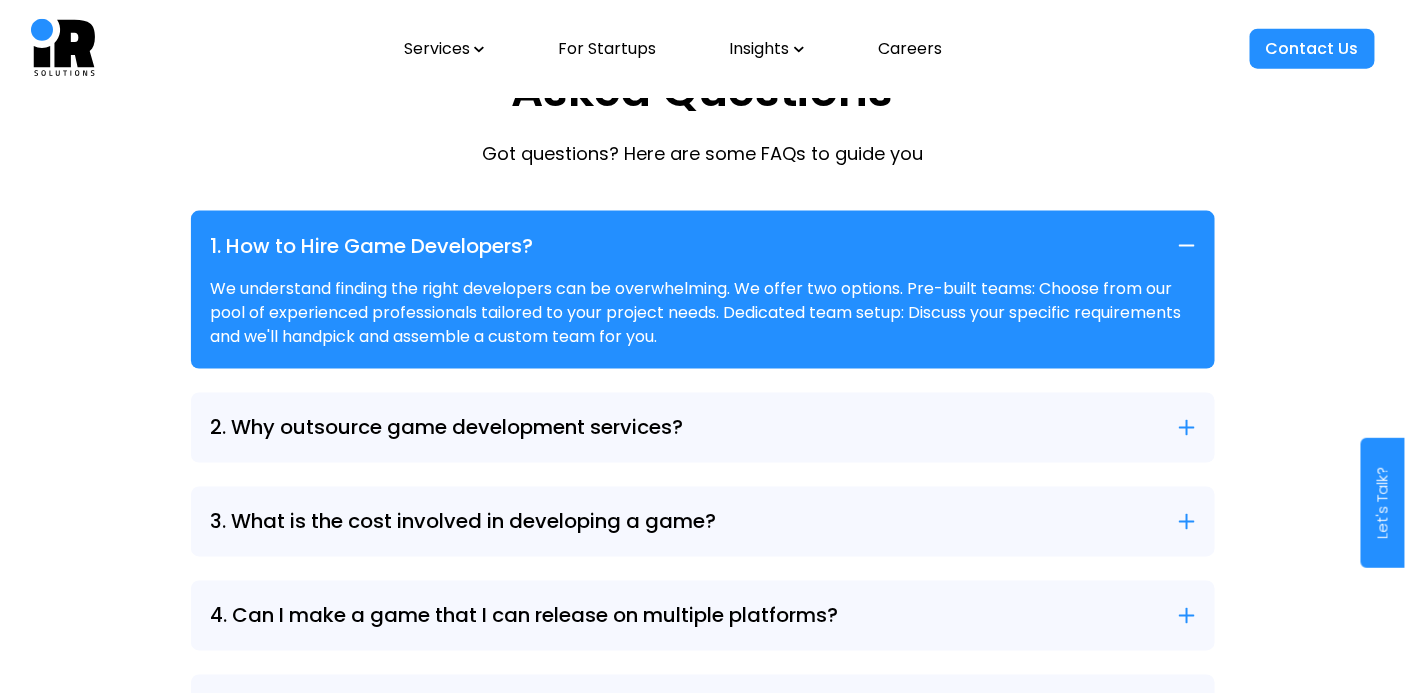 click on "2. Why outsource game development services?
Outsourcing game development offers cost-effective access to expert developers, faster project delivery, and flexibility. It allows businesses to focus on growth while ensuring high-quality games with innovative solutions." at bounding box center (703, 428) 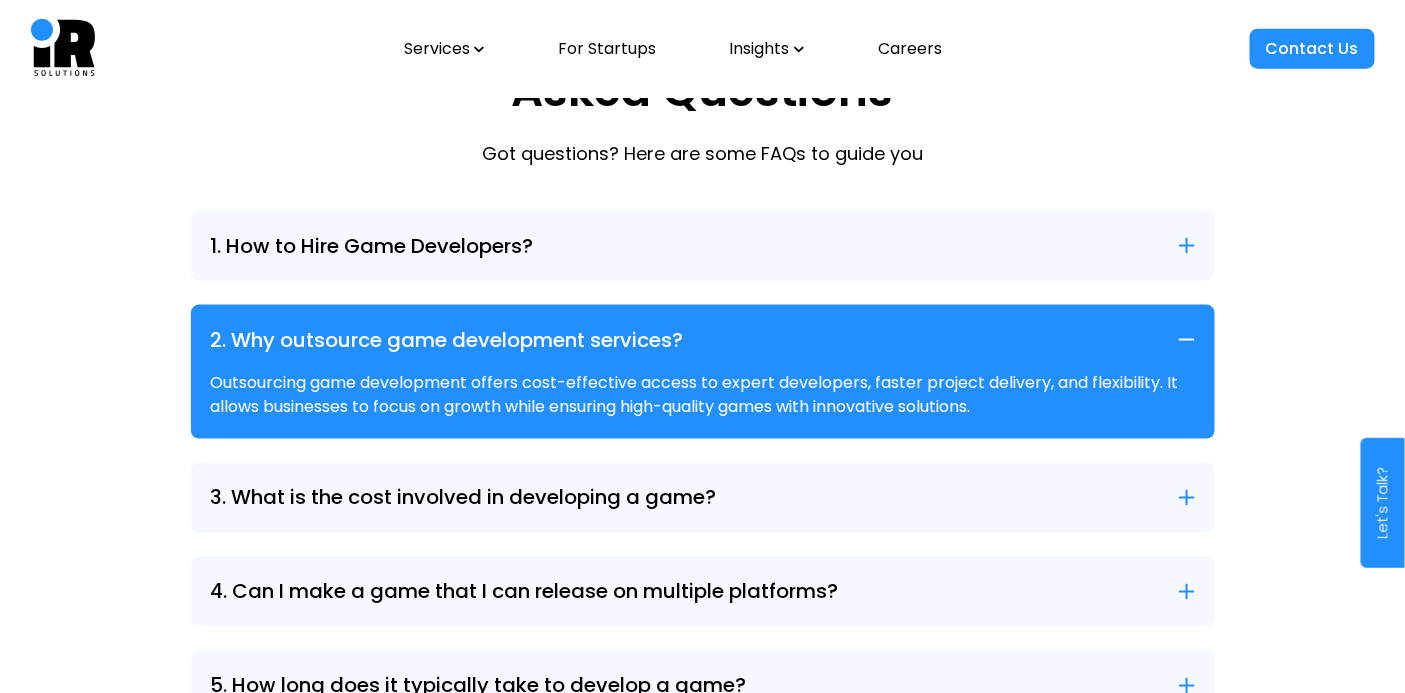 click on "1. How to Hire Game Developers?
We understand finding the right developers can be overwhelming. We offer two options.
Pre-built teams: Choose from our pool of experienced professionals tailored to your project needs.
Dedicated team setup: Discuss your specific requirements and we'll handpick and assemble a custom team for you." at bounding box center [703, 246] 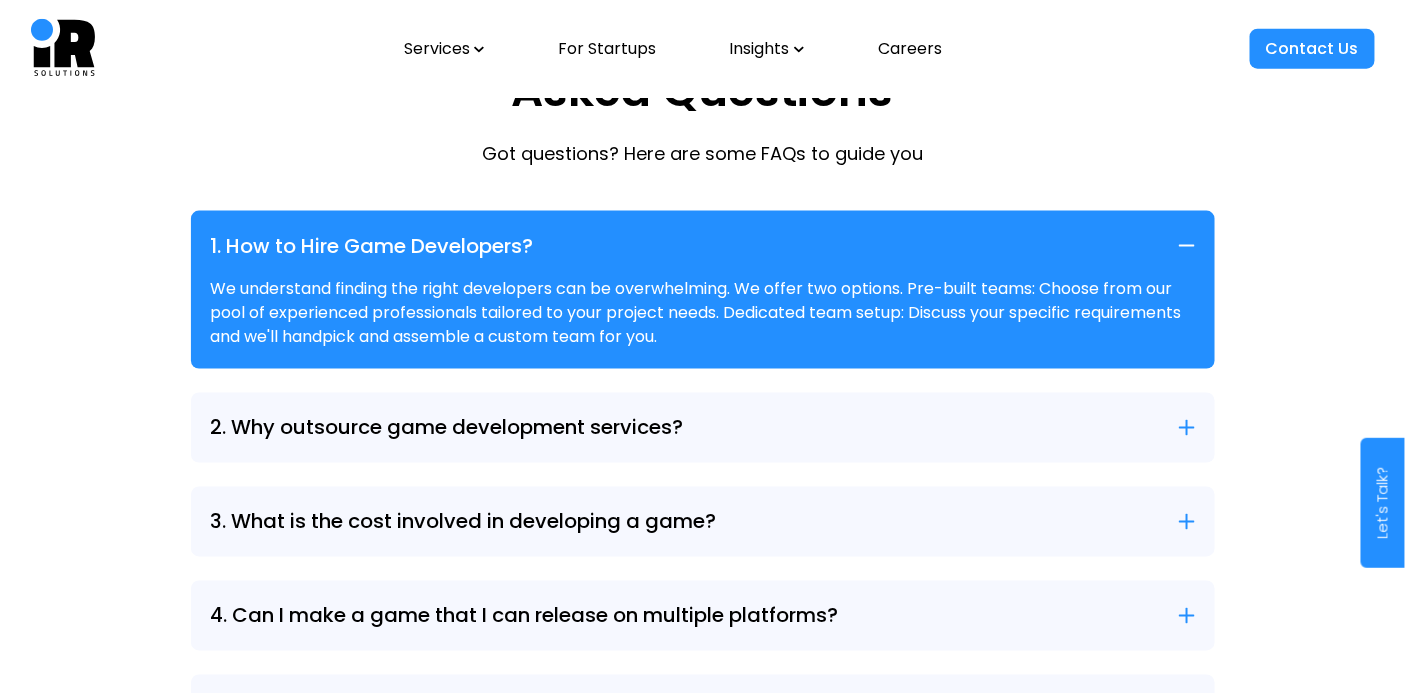 click 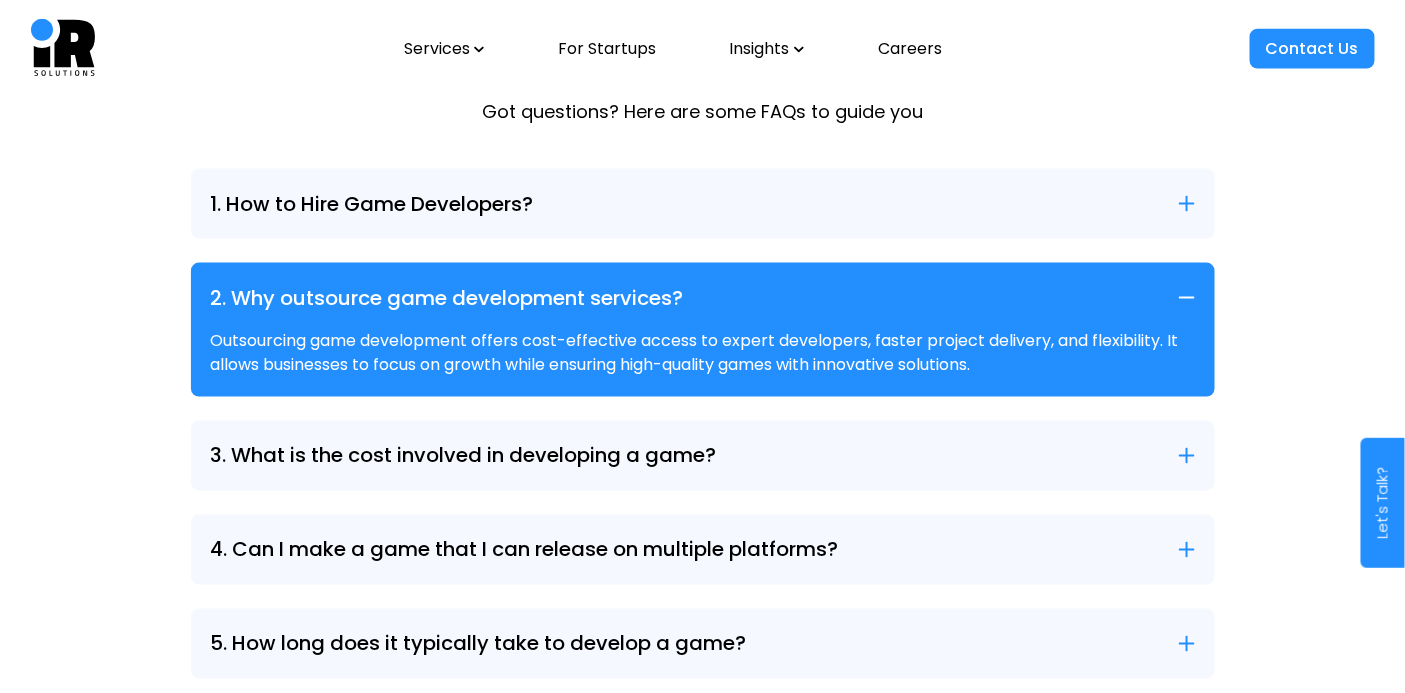 scroll, scrollTop: 5959, scrollLeft: 0, axis: vertical 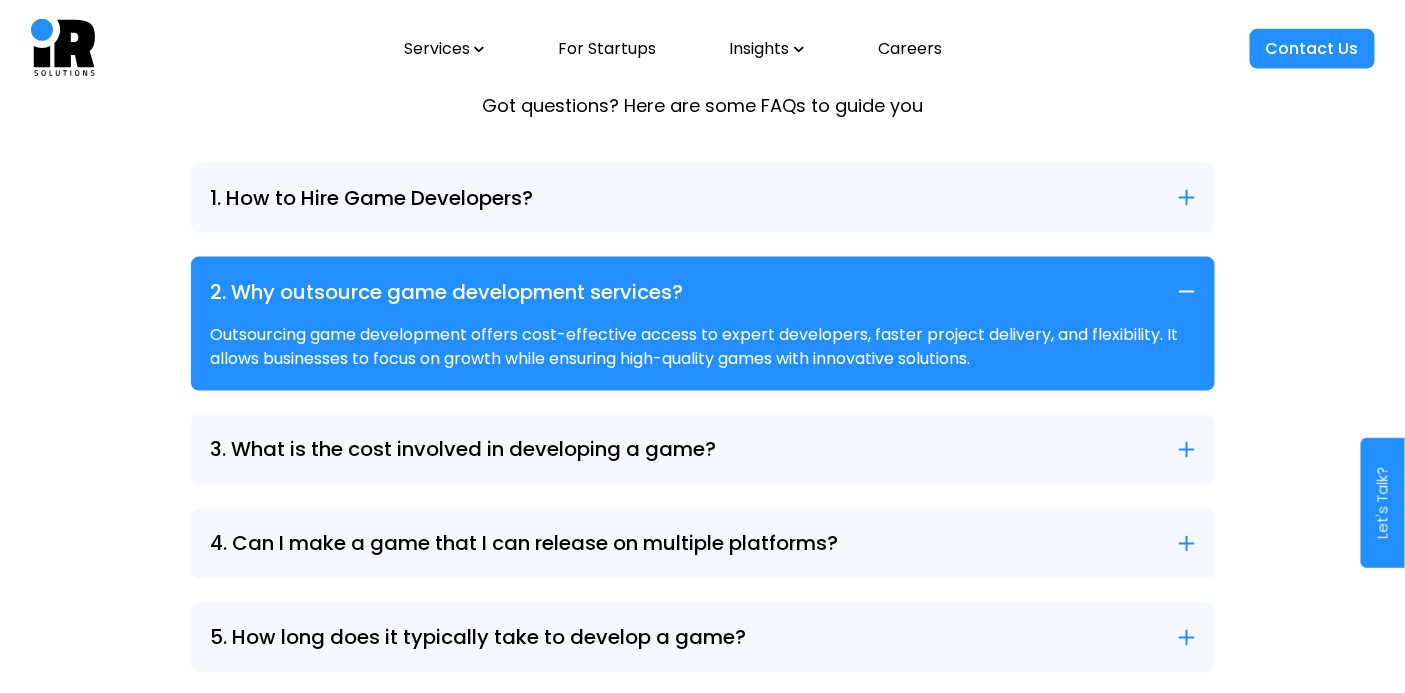 click 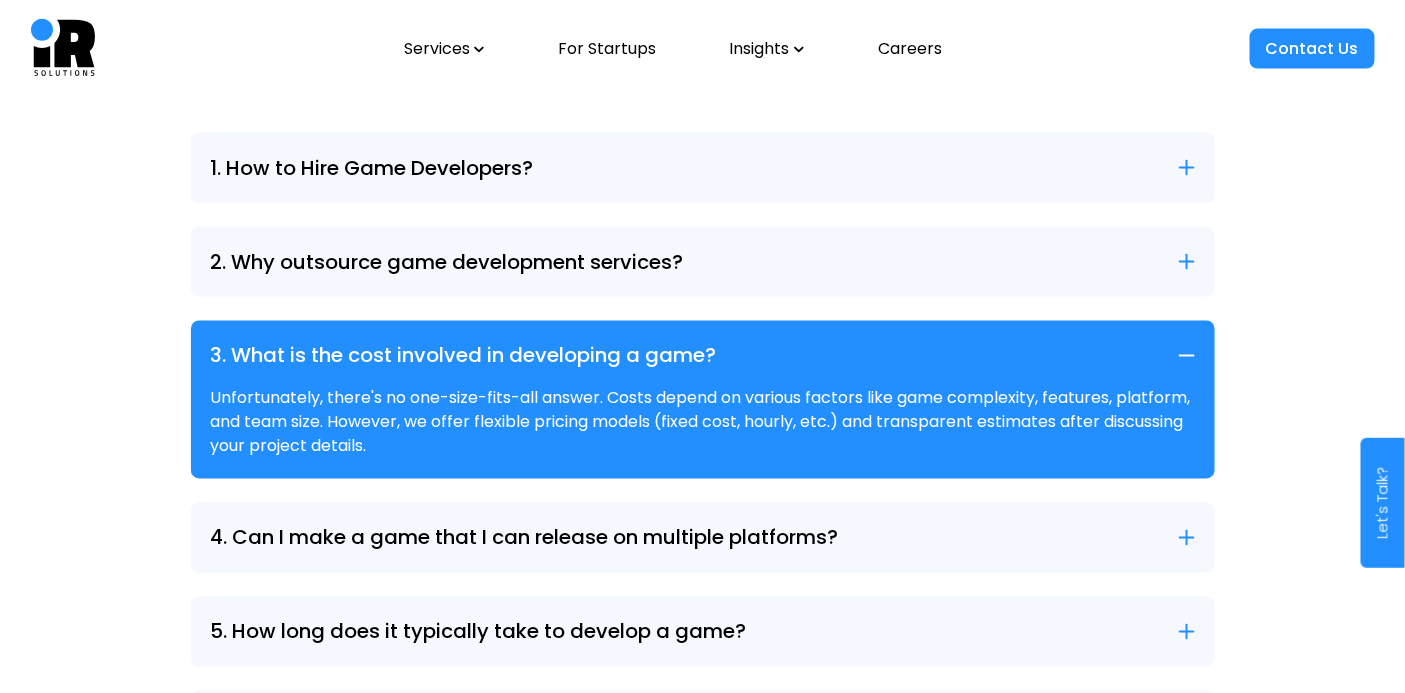 scroll, scrollTop: 5990, scrollLeft: 0, axis: vertical 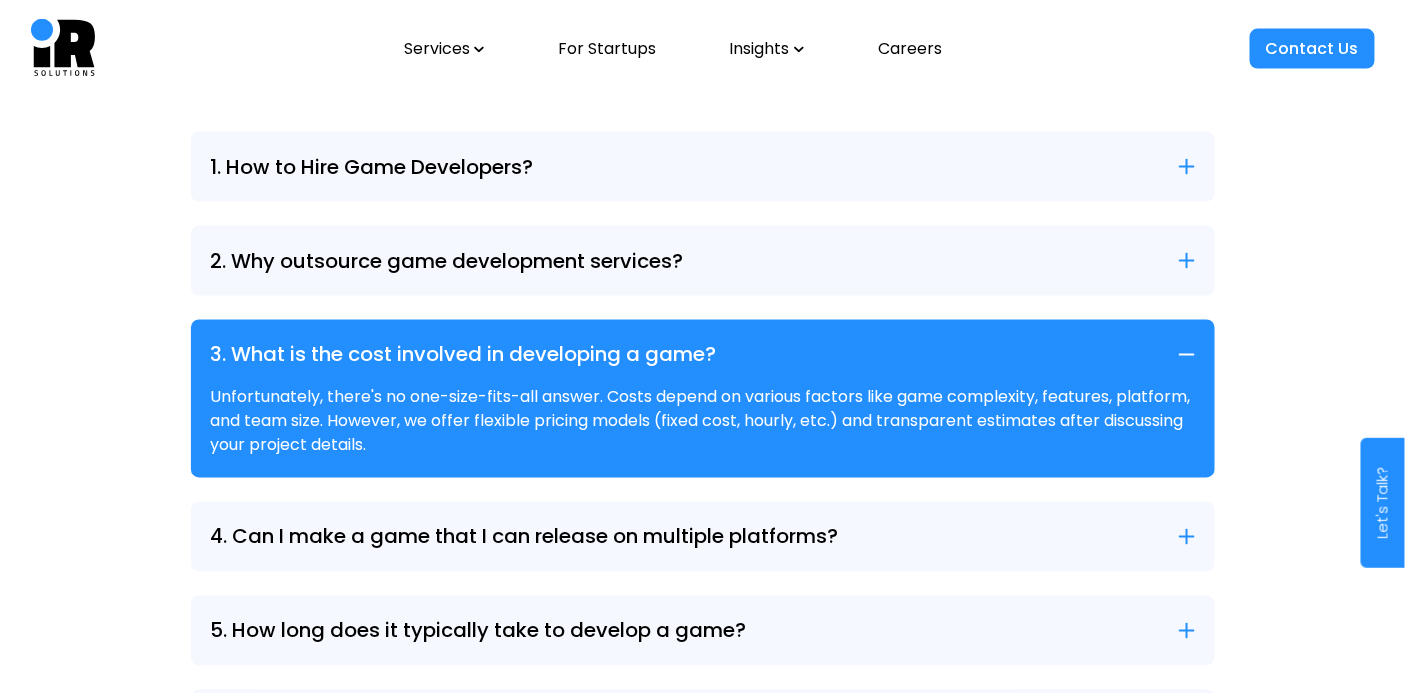 click on "4. Can I make a game that I can release on multiple platforms?" at bounding box center [703, 537] 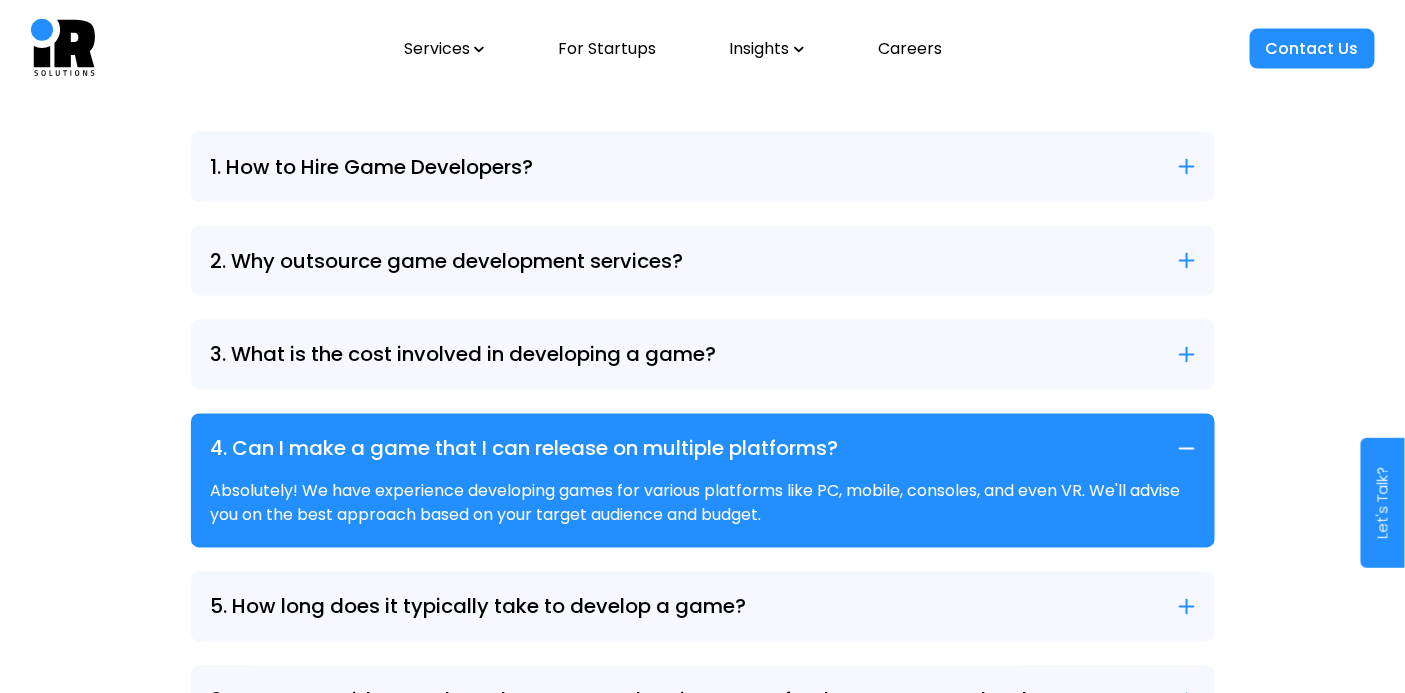 click on "4. Can I make a game that I can release on multiple platforms? Absolutely! We have experience developing games for various platforms like PC, mobile, consoles, and even VR.
We'll advise you on the best approach based on your target audience and budget." at bounding box center (703, 481) 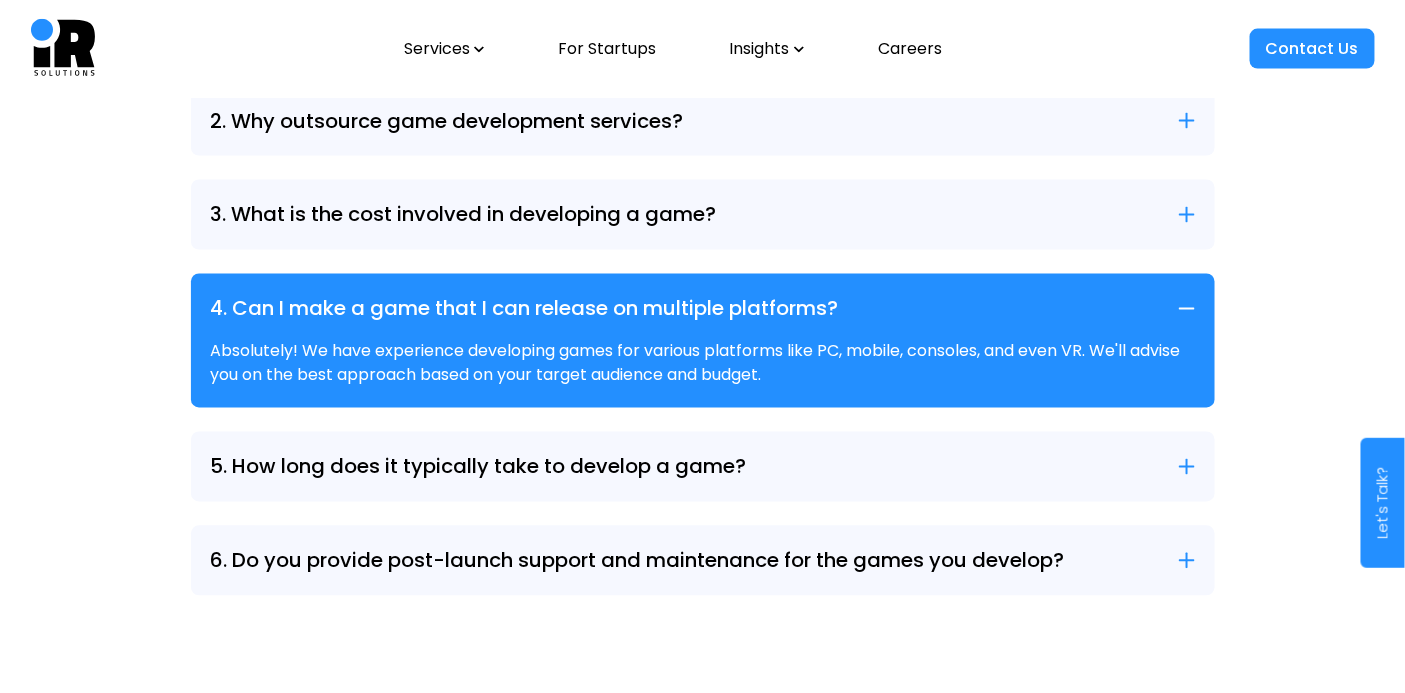 scroll, scrollTop: 6145, scrollLeft: 0, axis: vertical 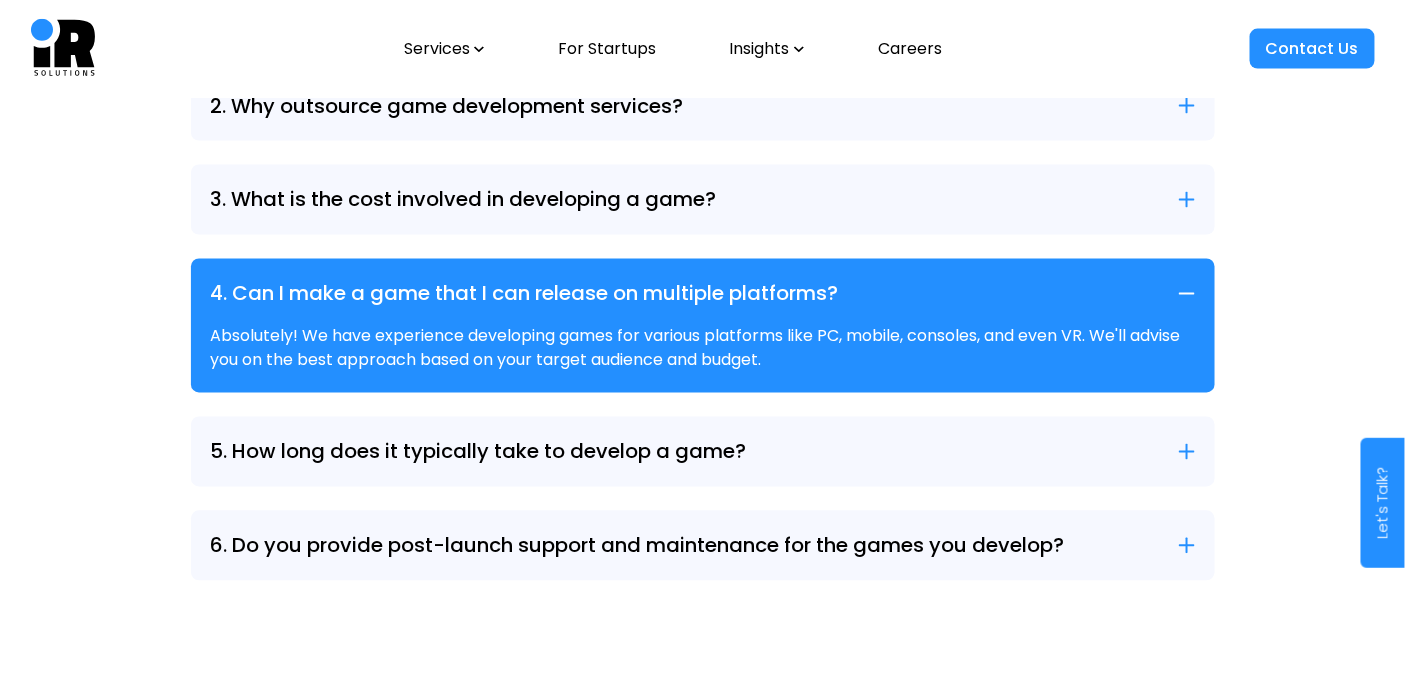 click on "5. How long does it typically take to develop a game? Similar to cost, development timelines vary based on project scope. Simple mobile games might take months, while complex questions can span years.
We'll provide a realistic timeline after understanding your project's requirements." at bounding box center (703, 452) 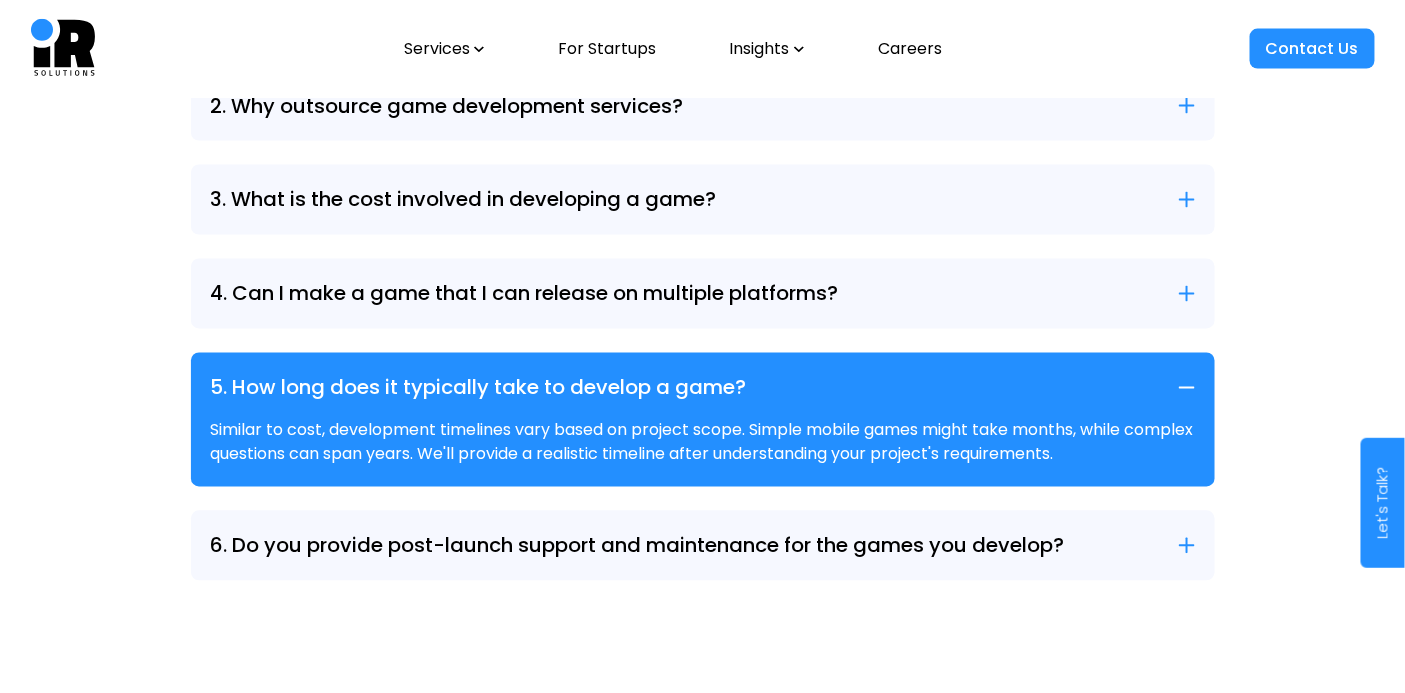click on "6. Do you provide post-launch support and maintenance for the games you develop?" at bounding box center (703, 546) 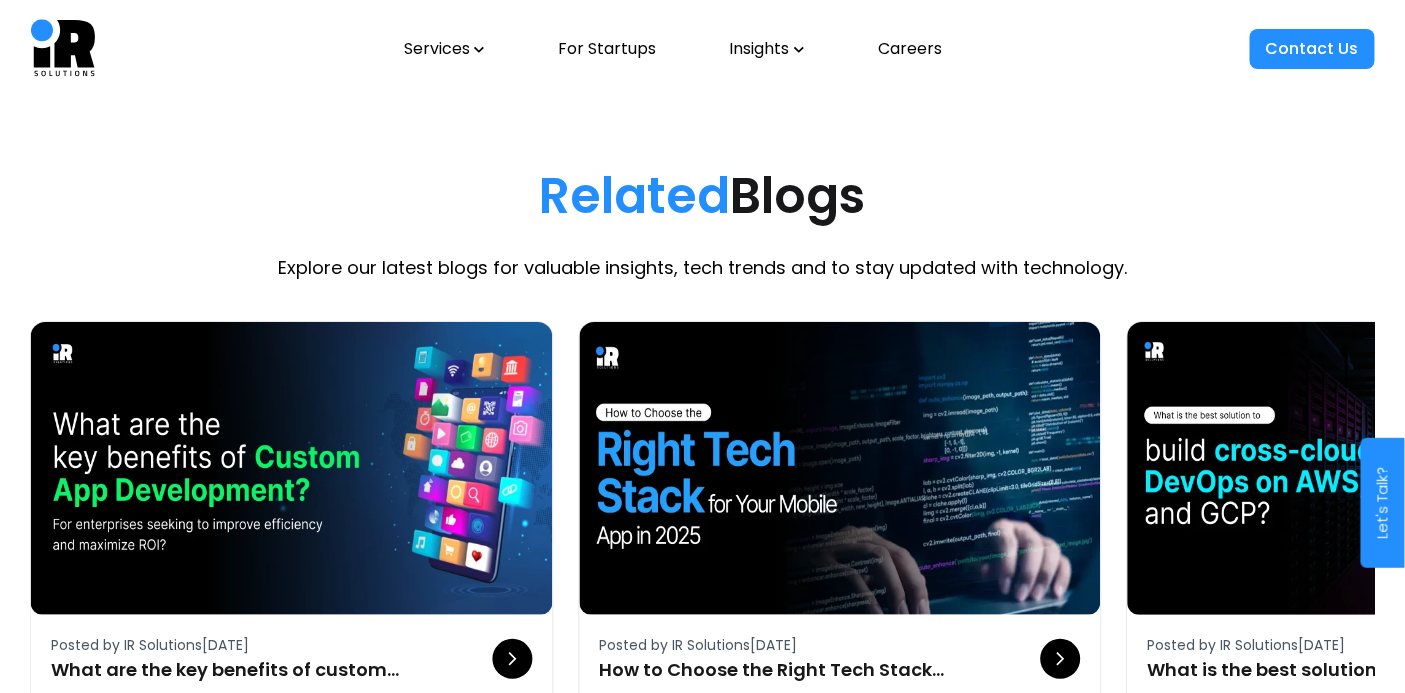 scroll, scrollTop: 4942, scrollLeft: 0, axis: vertical 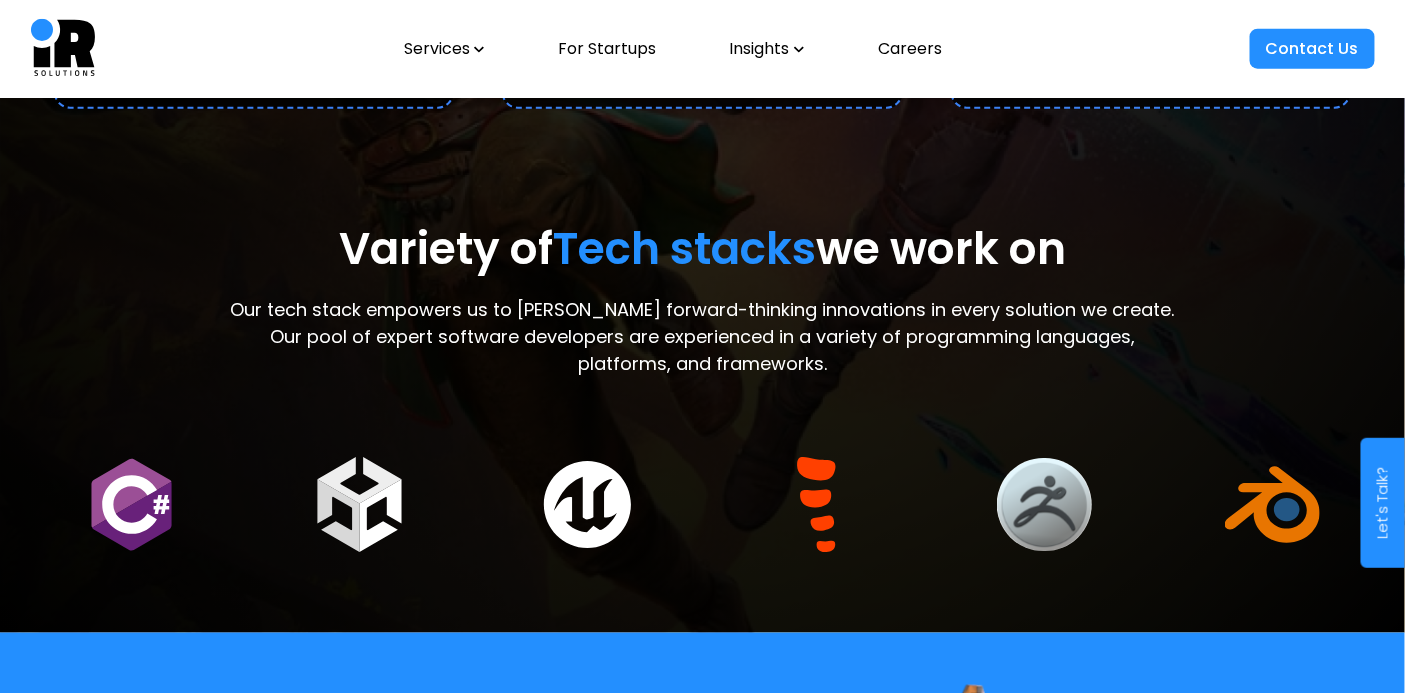 click at bounding box center (63, 49) 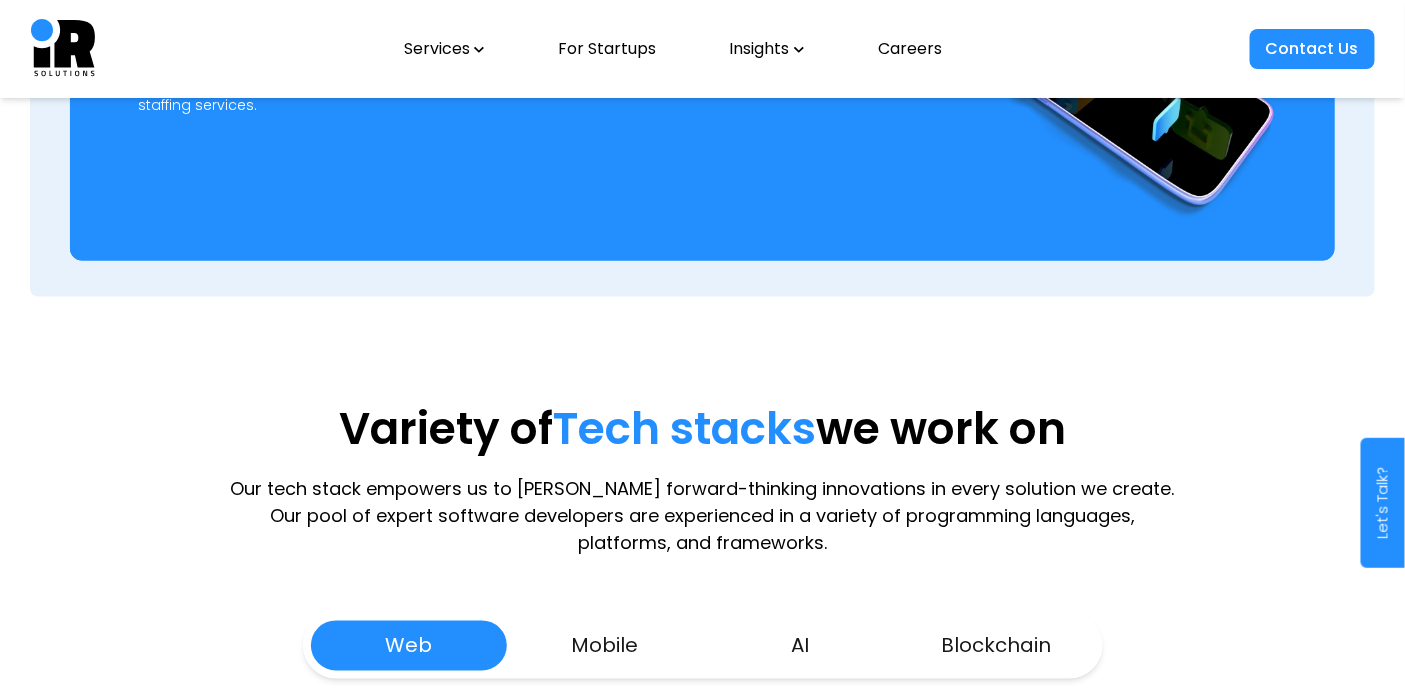 scroll, scrollTop: 3541, scrollLeft: 0, axis: vertical 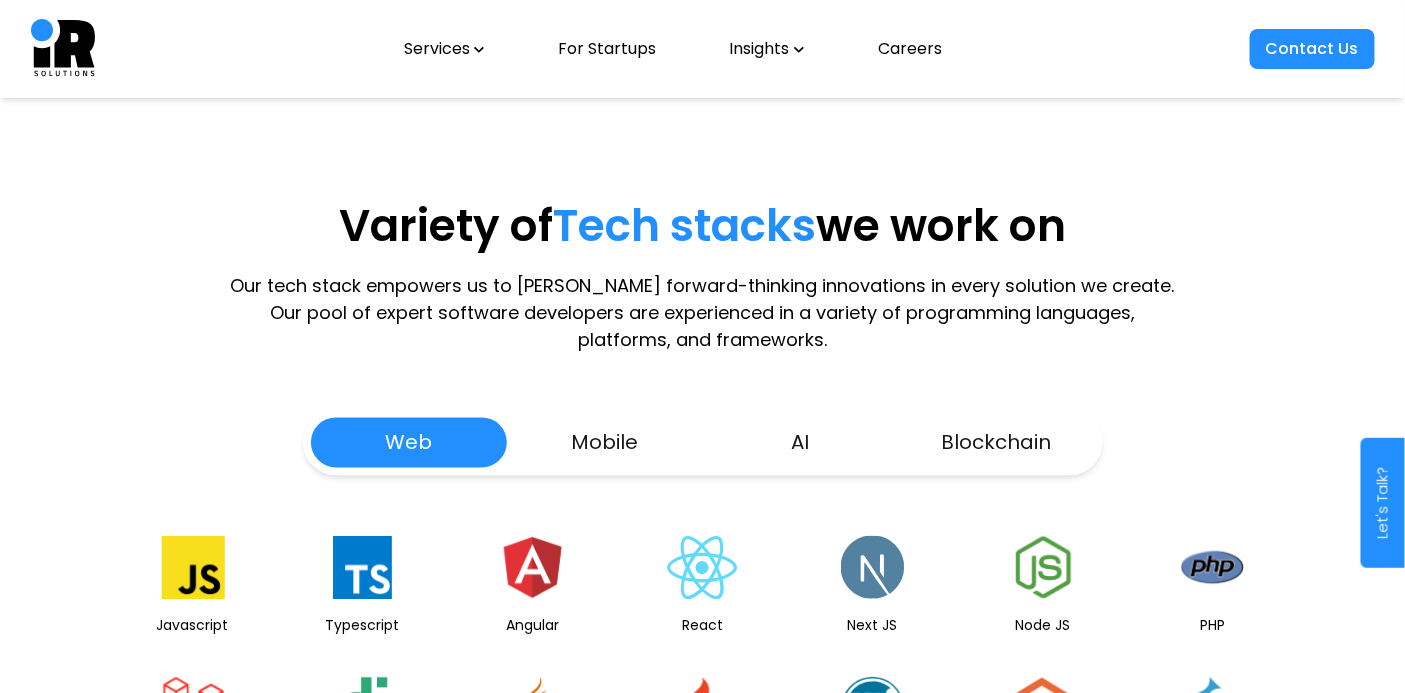 click on "Services" at bounding box center (444, 49) 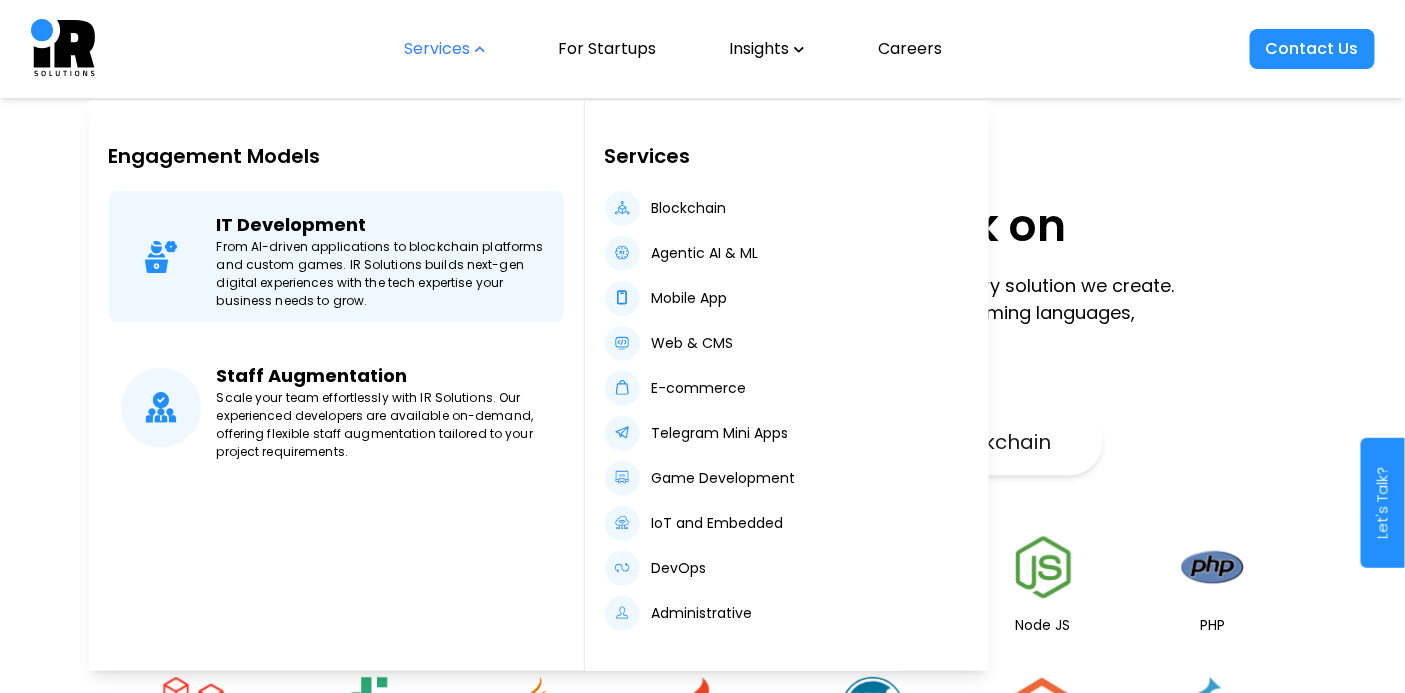 click on "From AI-driven applications to blockchain platforms and custom games. IR Solutions builds next-gen digital experiences with the tech expertise your business needs to grow." at bounding box center [384, 274] 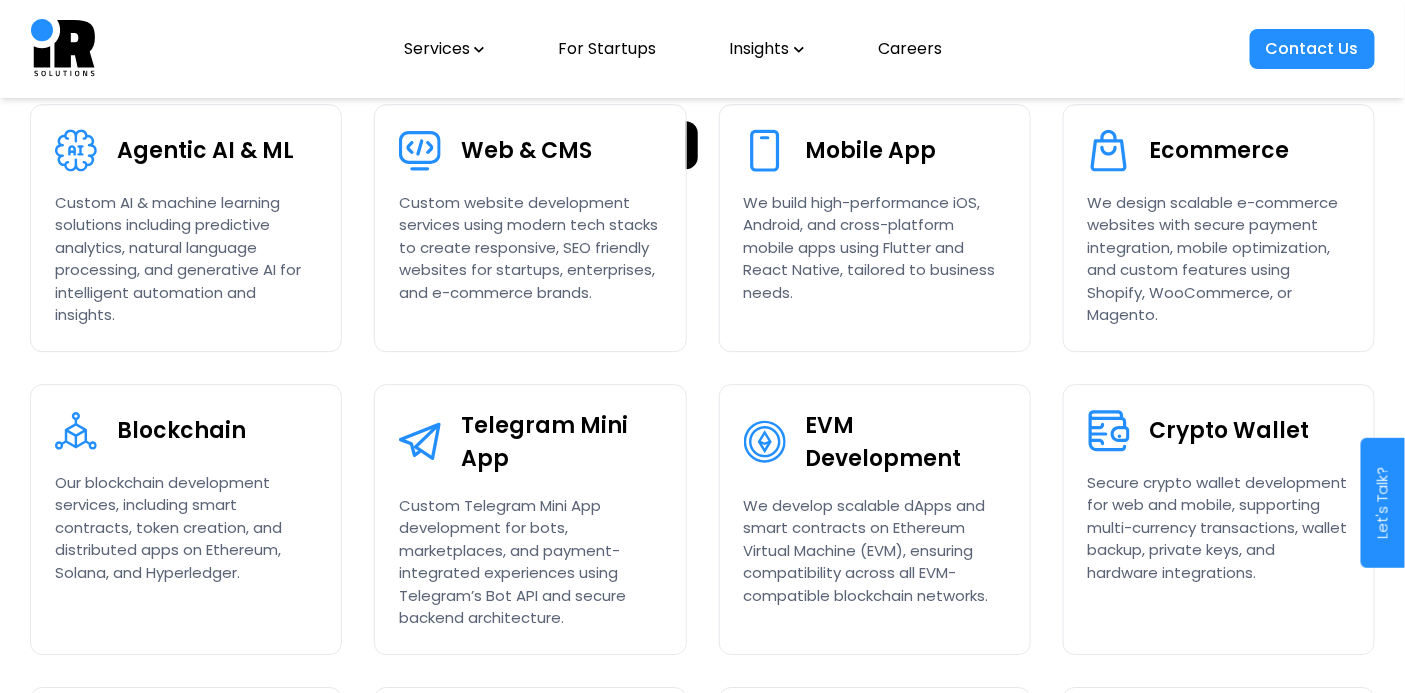 scroll, scrollTop: 1732, scrollLeft: 0, axis: vertical 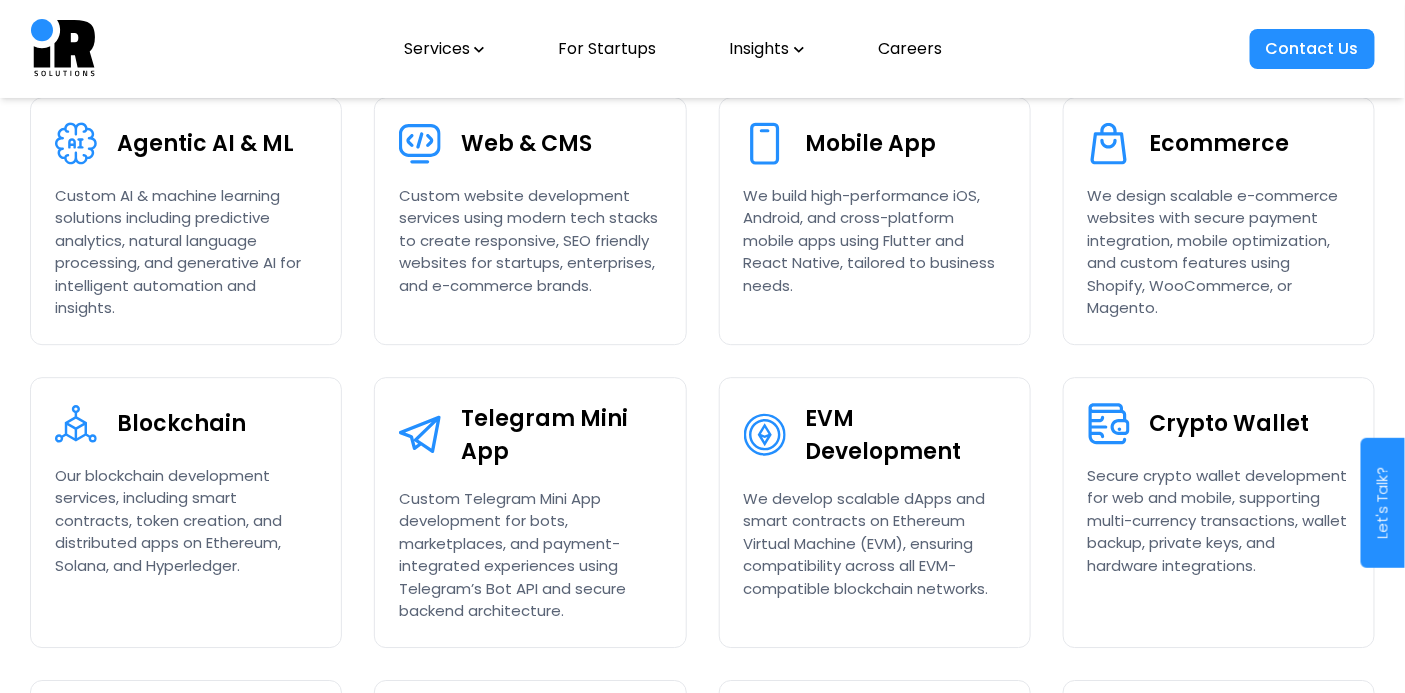 click on "Services" at bounding box center (444, 49) 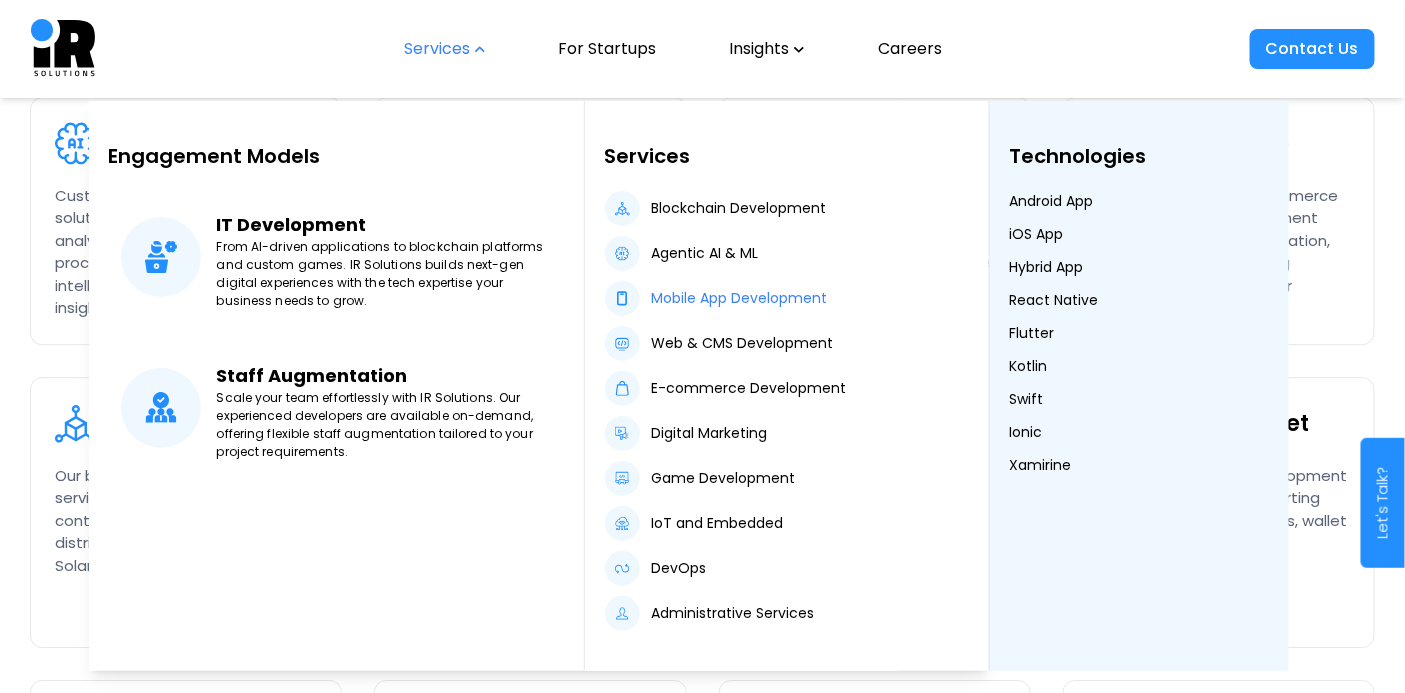 click on "Mobile App Development" at bounding box center [740, 298] 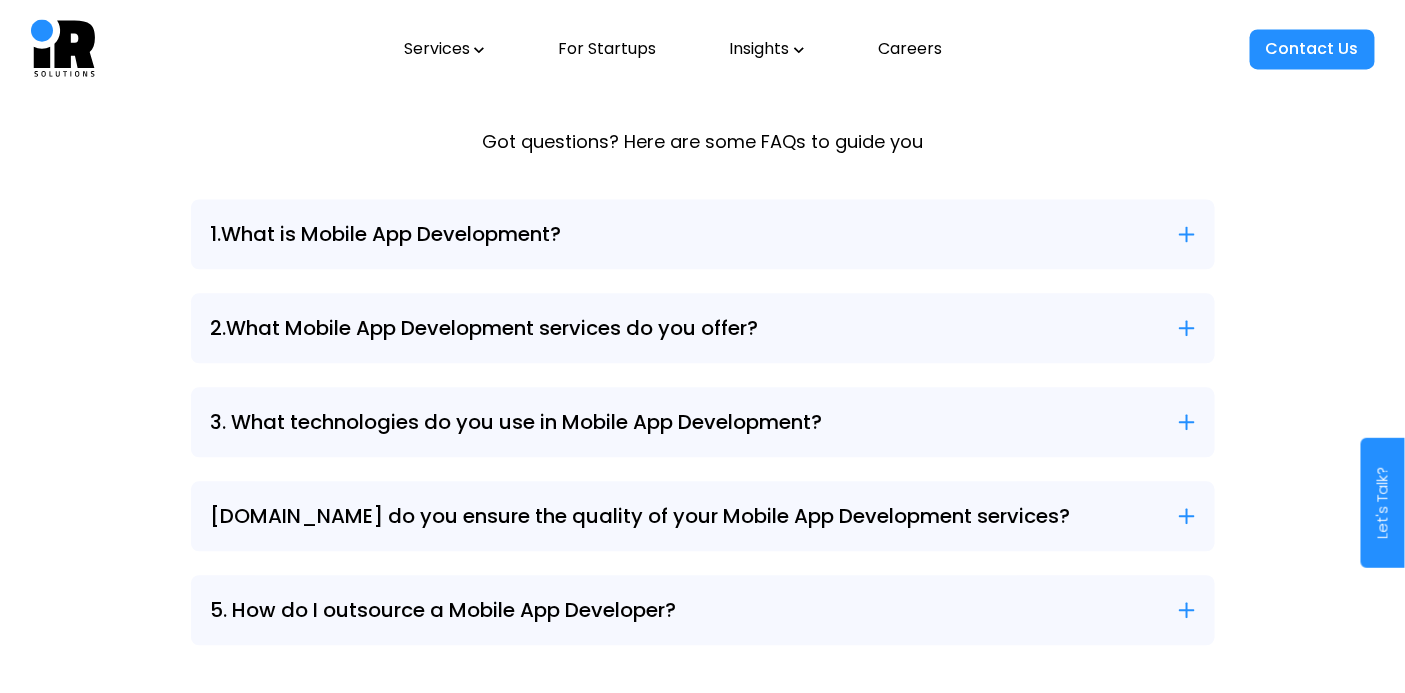 scroll, scrollTop: 6384, scrollLeft: 0, axis: vertical 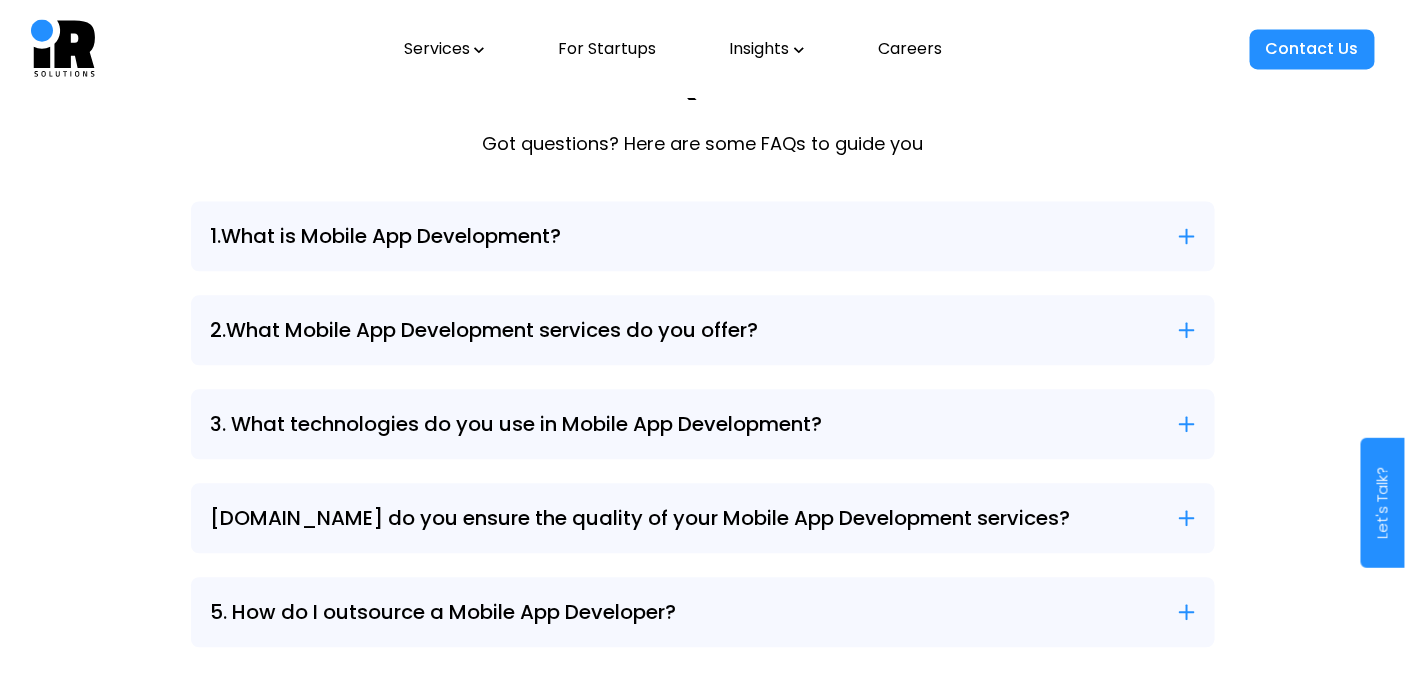 click 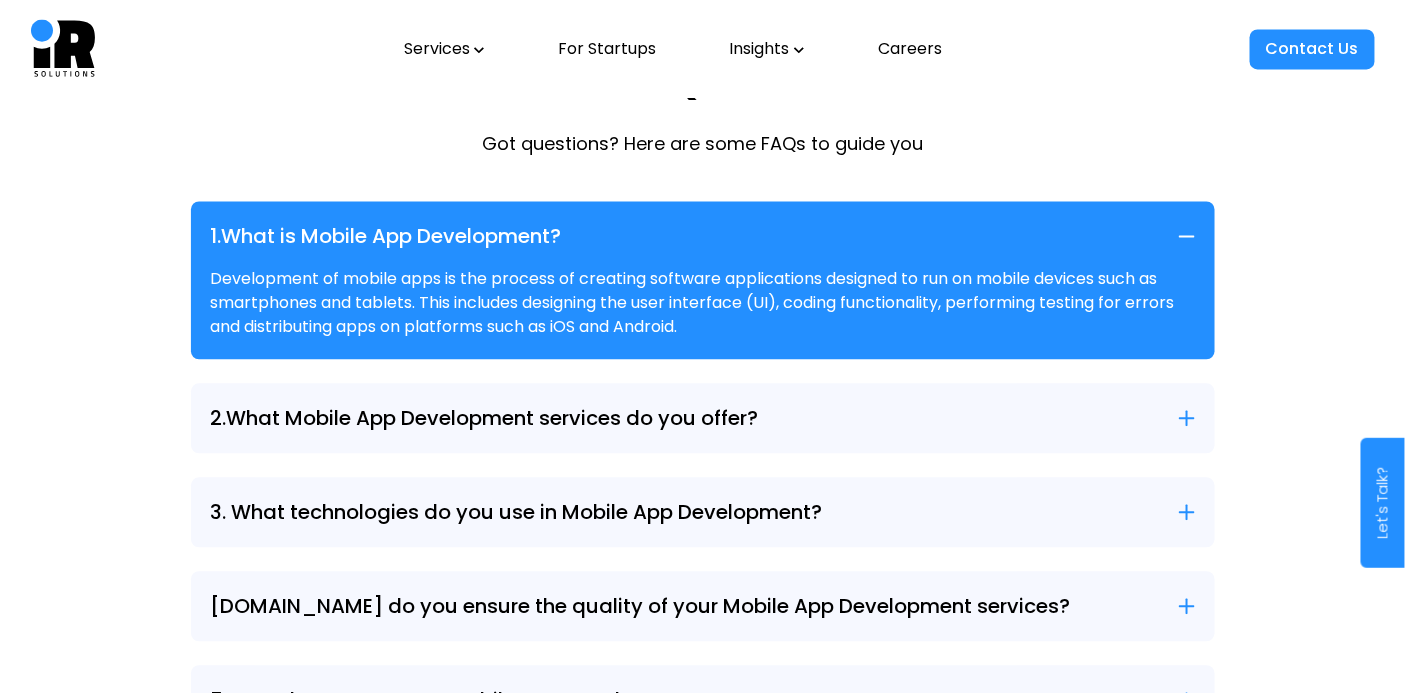 click on "2.What Mobile App Development services do you offer?" at bounding box center [703, 418] 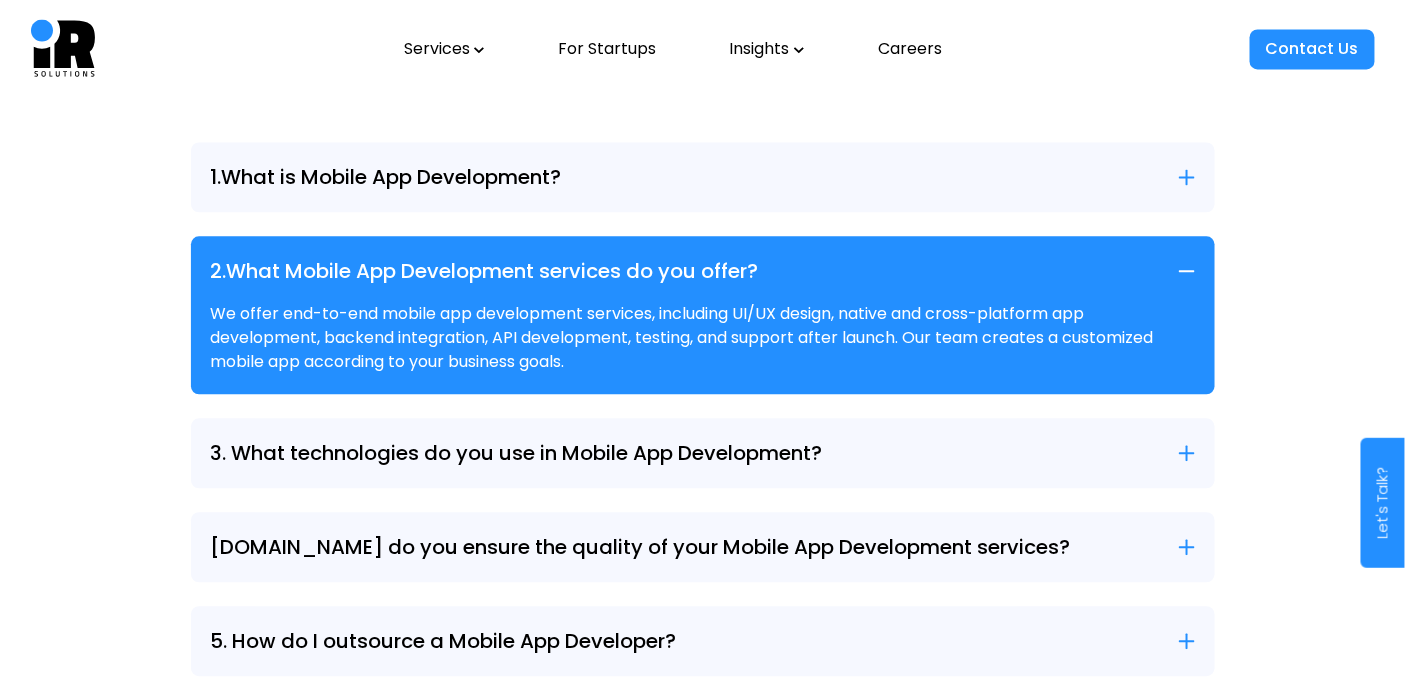 scroll, scrollTop: 6445, scrollLeft: 0, axis: vertical 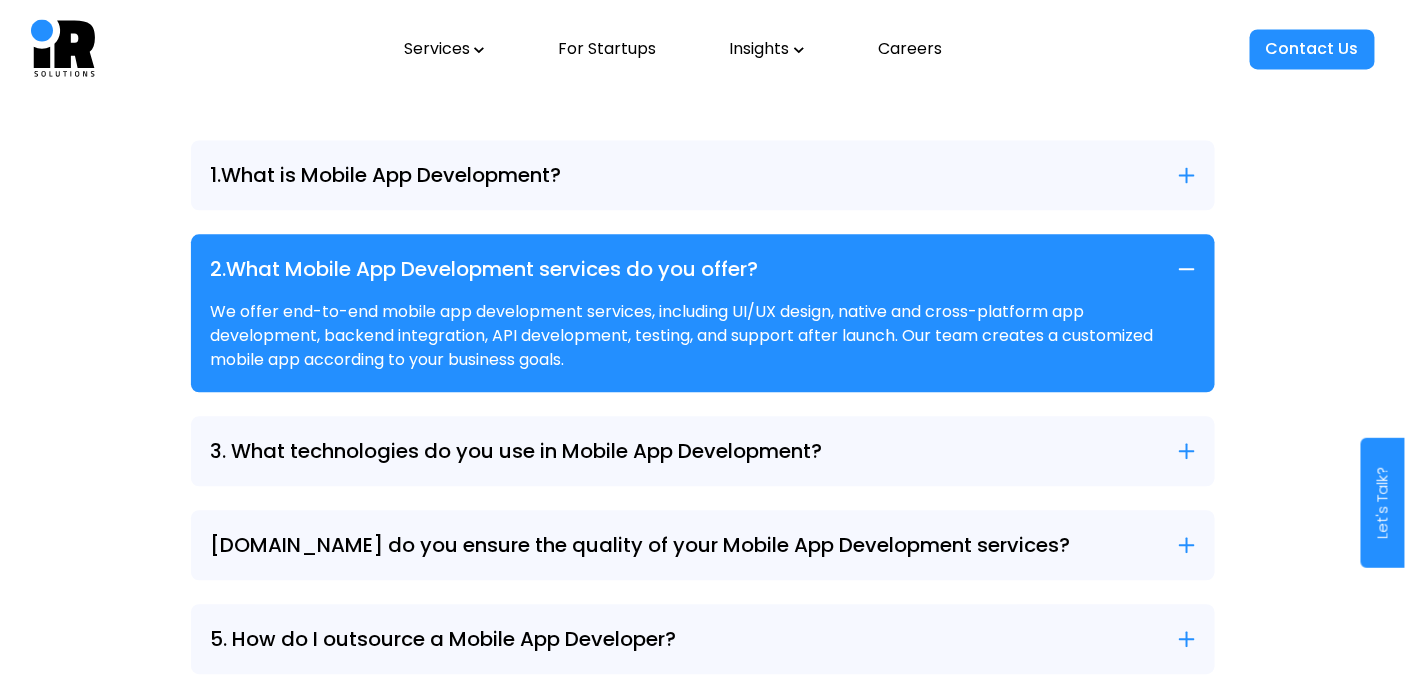click 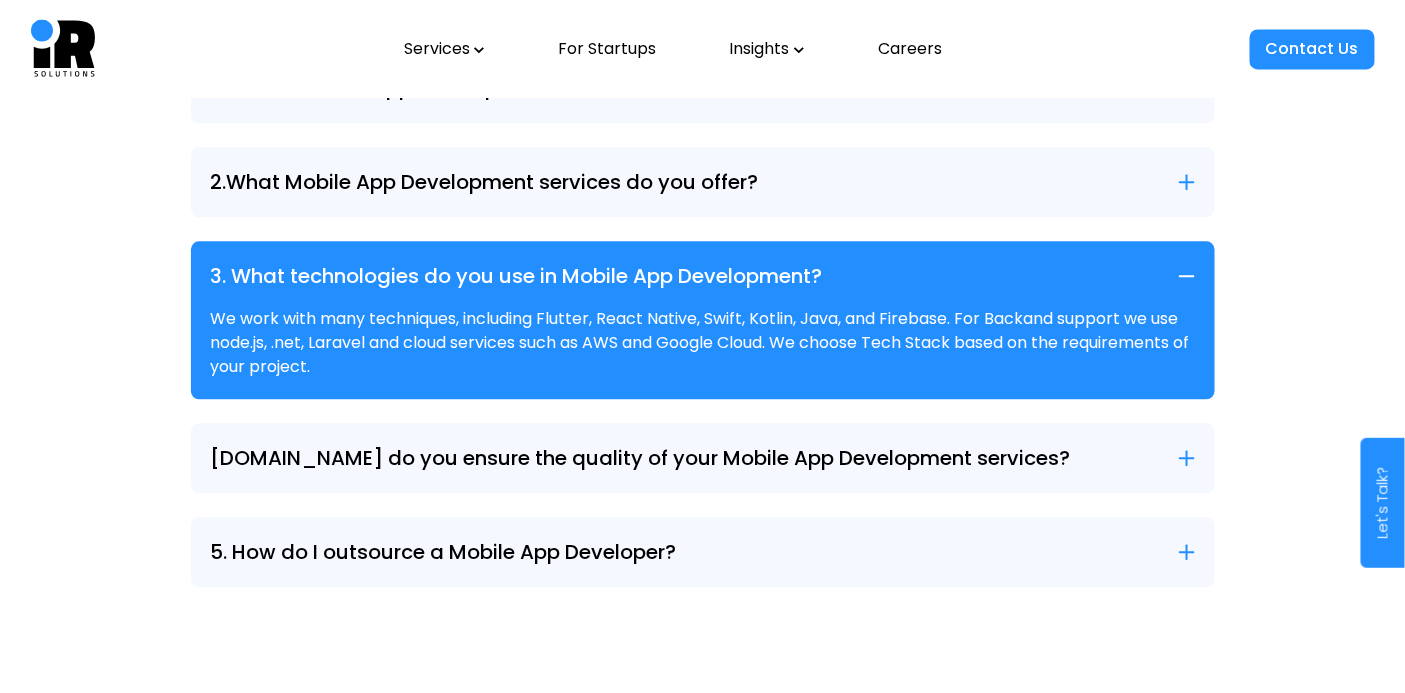 scroll, scrollTop: 6553, scrollLeft: 0, axis: vertical 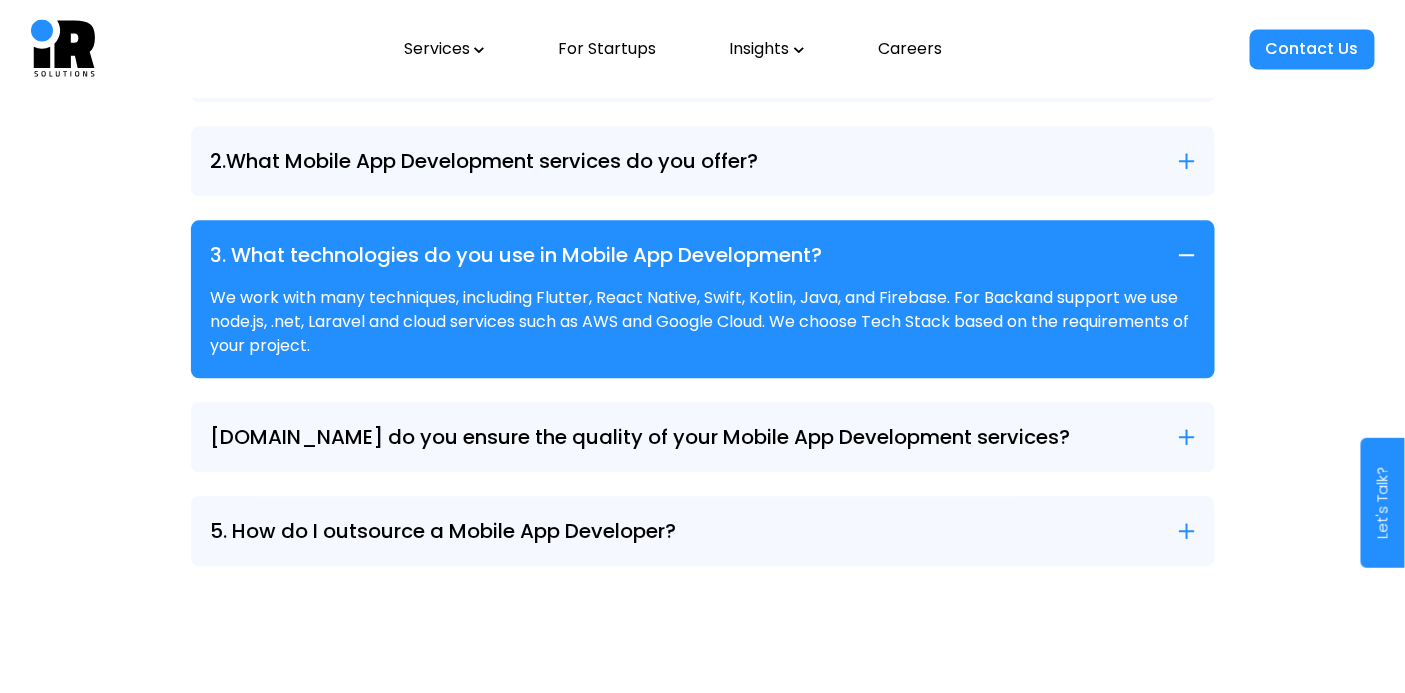 click 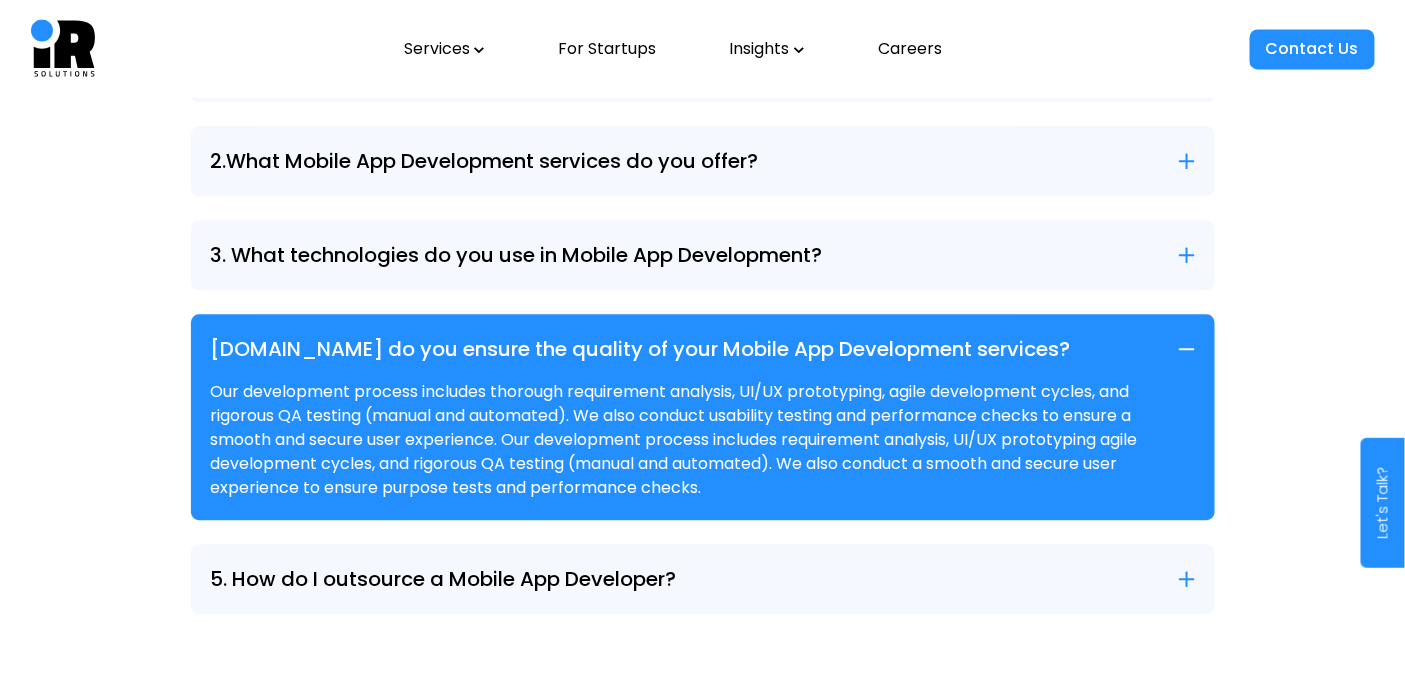 click on "5. How do I outsource a Mobile App Developer? You can easily outsource mobile app development through IR Solutions. Share your project requirements with us and we will match you with talented developers who match your needs. We offer flexible engagement models whether you need a dedicated developer, a project-based team, or the growth of employees." at bounding box center (703, 579) 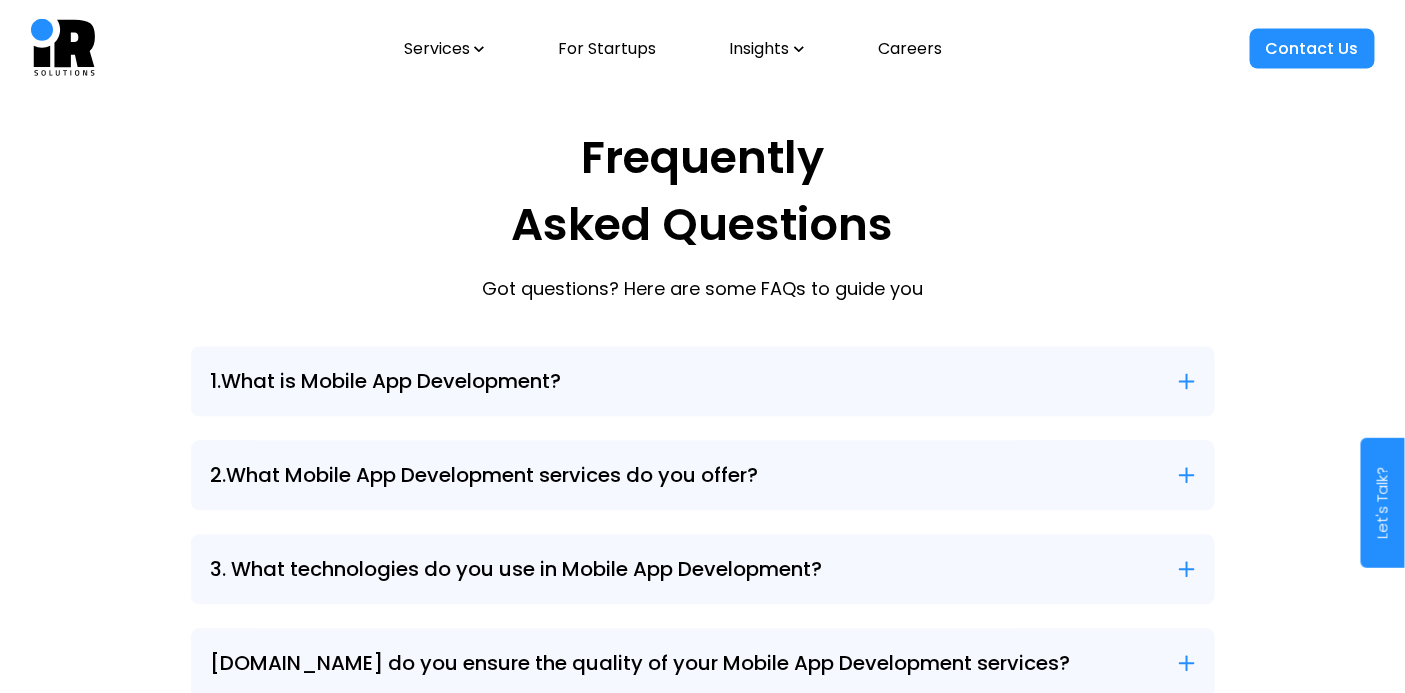 scroll, scrollTop: 6103, scrollLeft: 0, axis: vertical 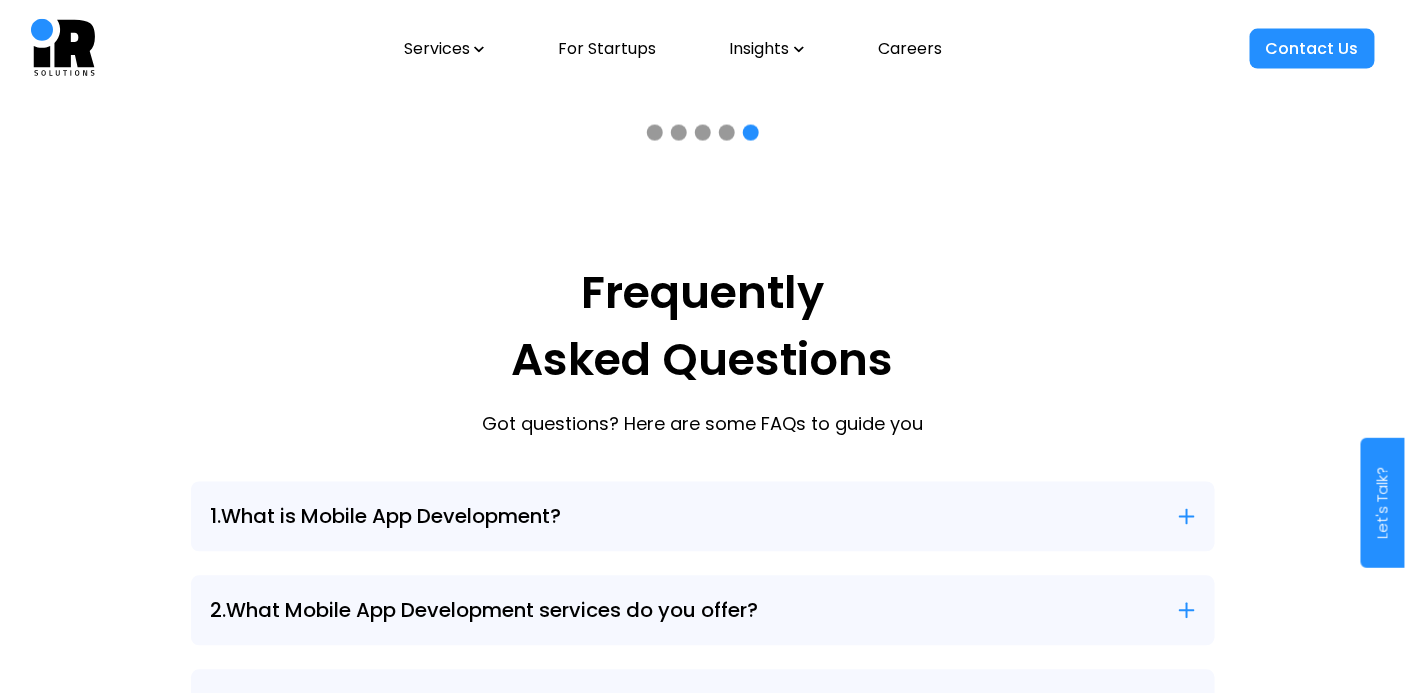 click on "Services" at bounding box center (444, 49) 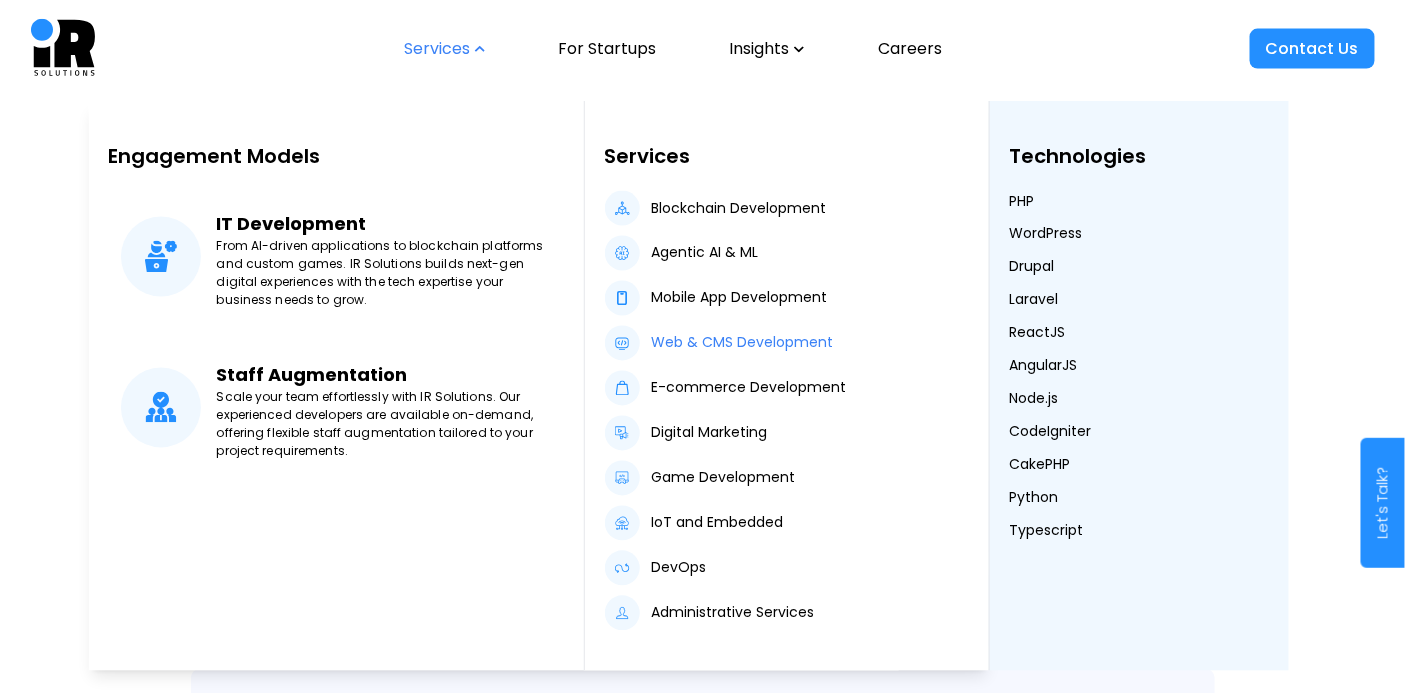 click on "Web & CMS Development" at bounding box center (743, 343) 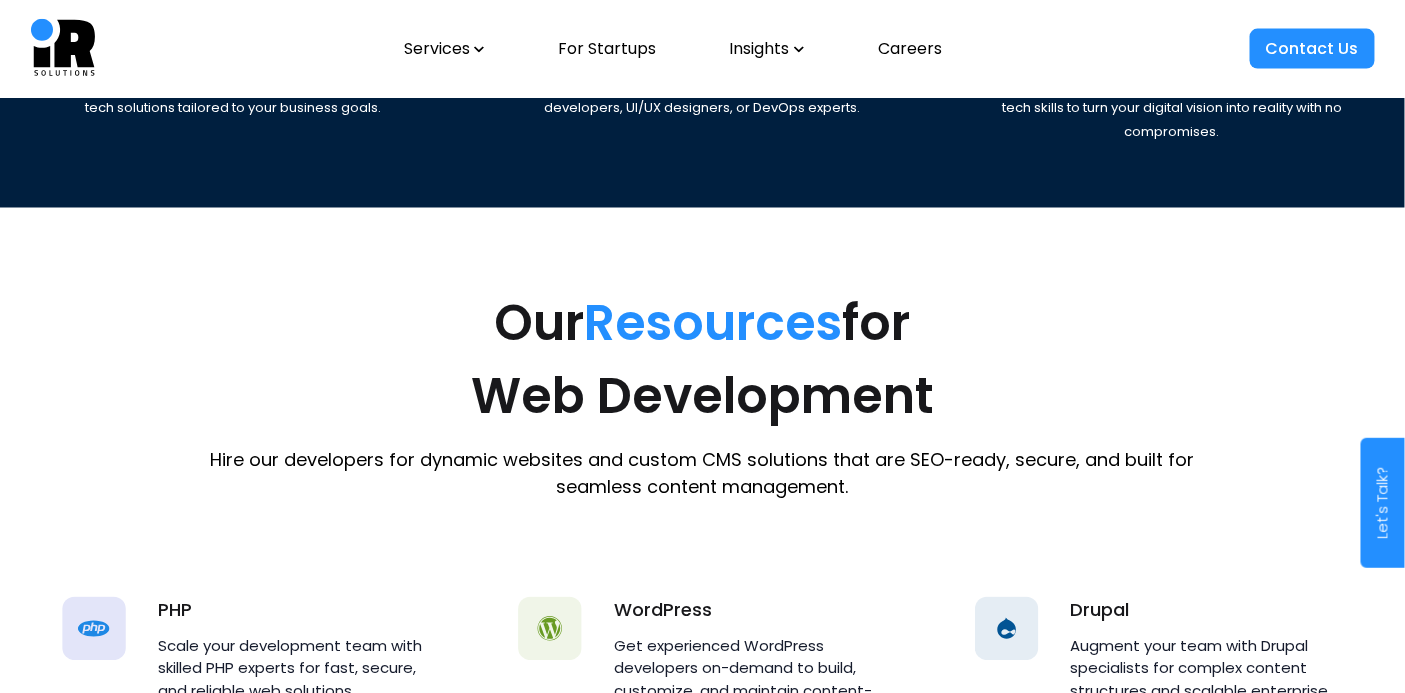 scroll, scrollTop: 1044, scrollLeft: 0, axis: vertical 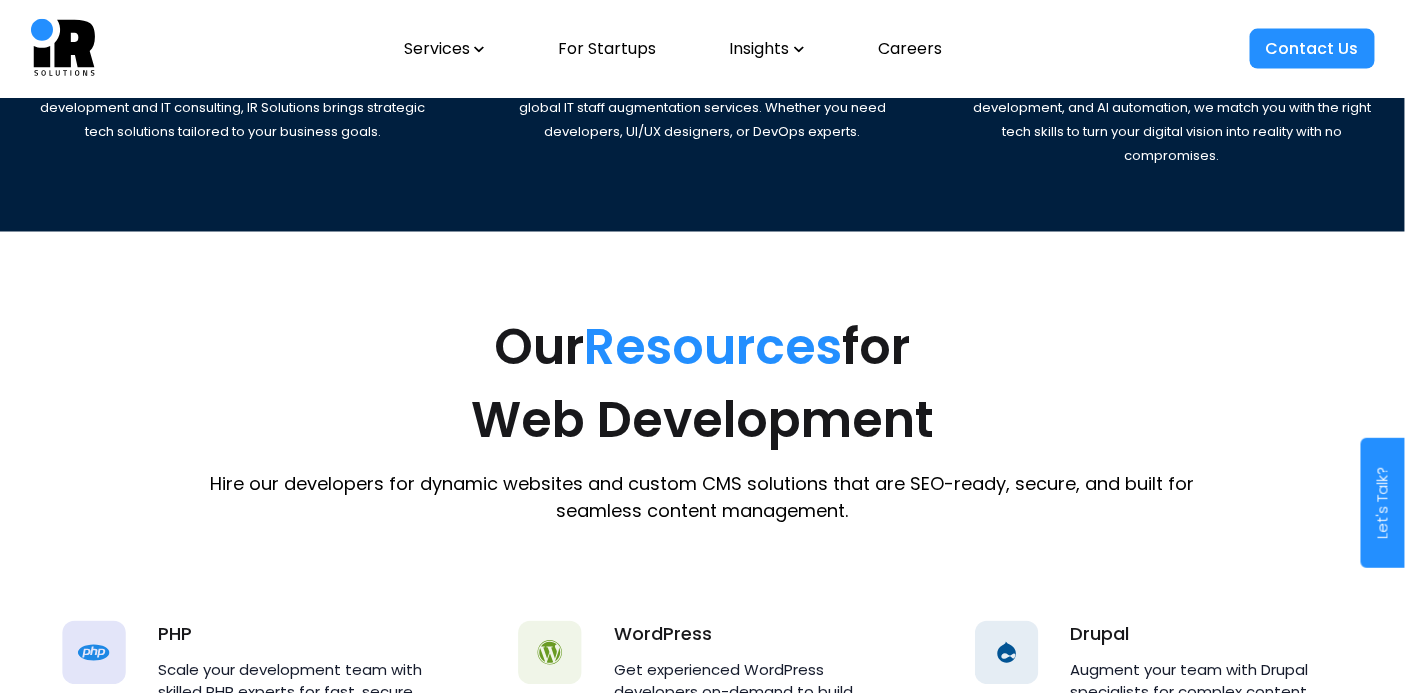 click on "Services" at bounding box center [444, 49] 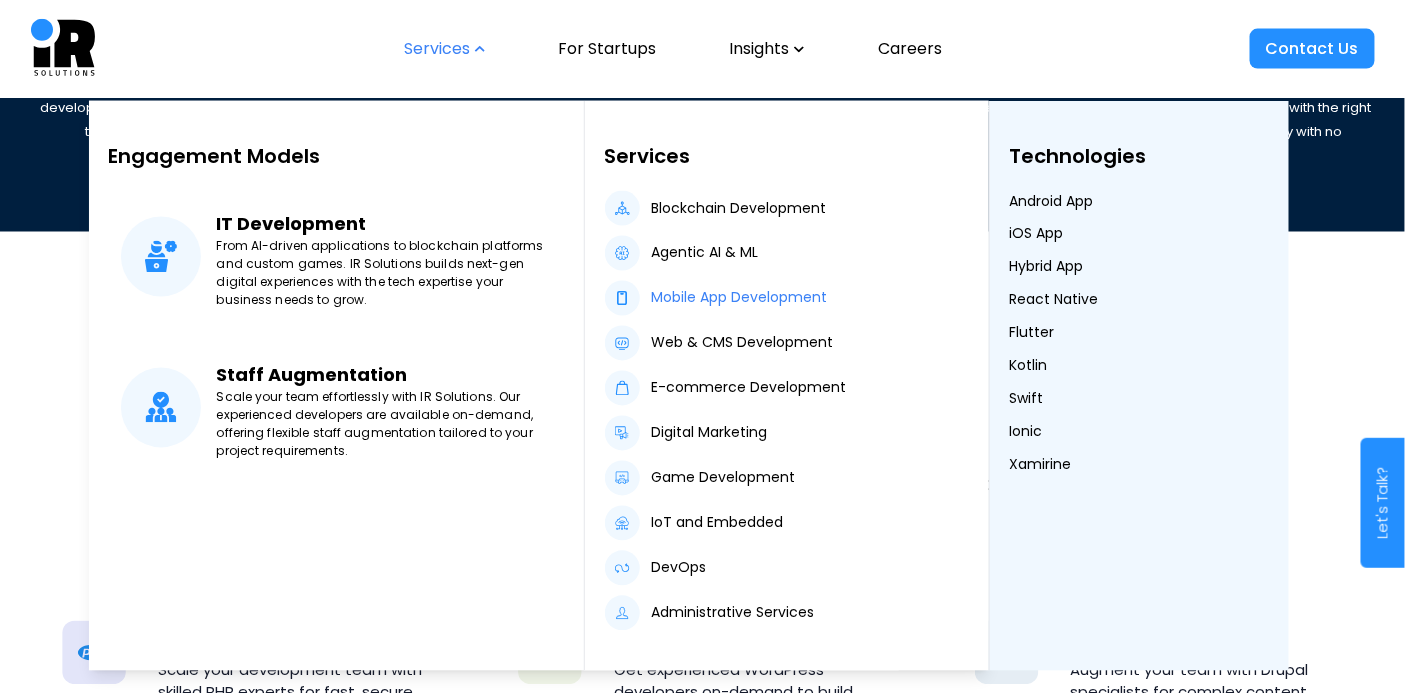click on "Mobile App Development" at bounding box center [740, 298] 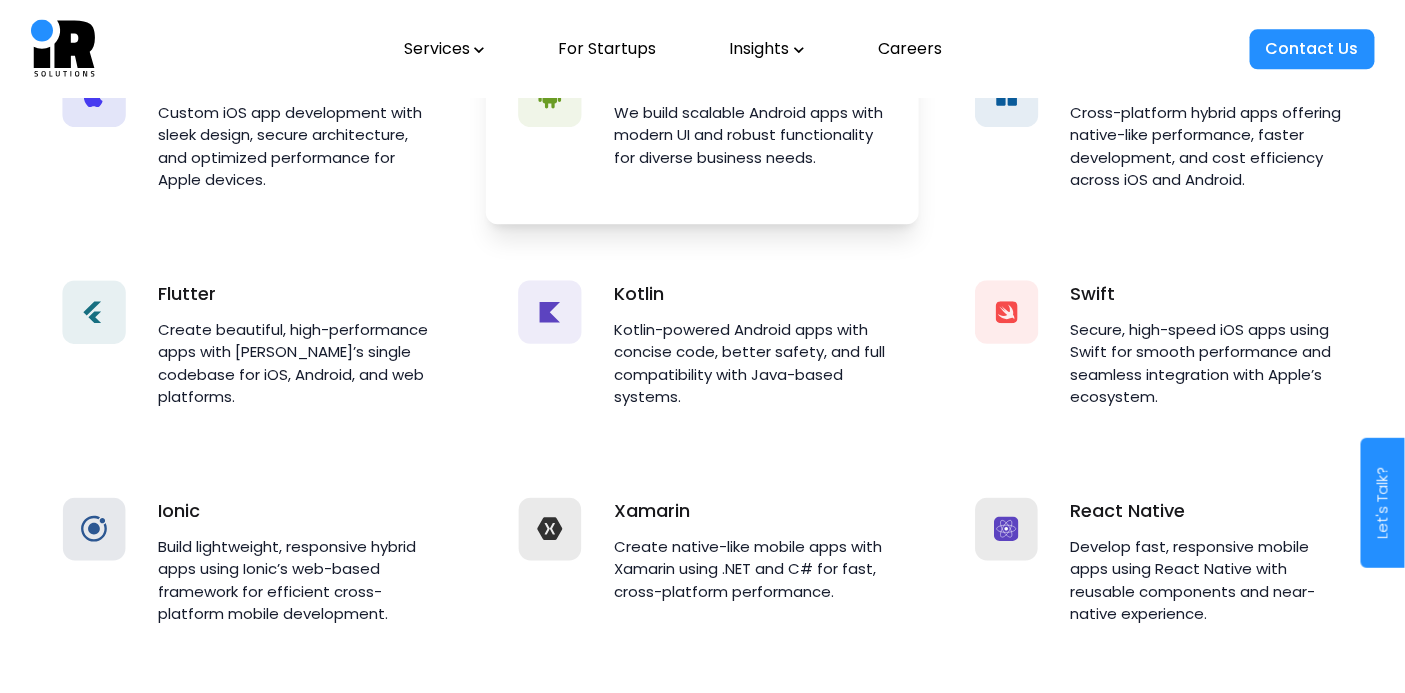 scroll, scrollTop: 1565, scrollLeft: 0, axis: vertical 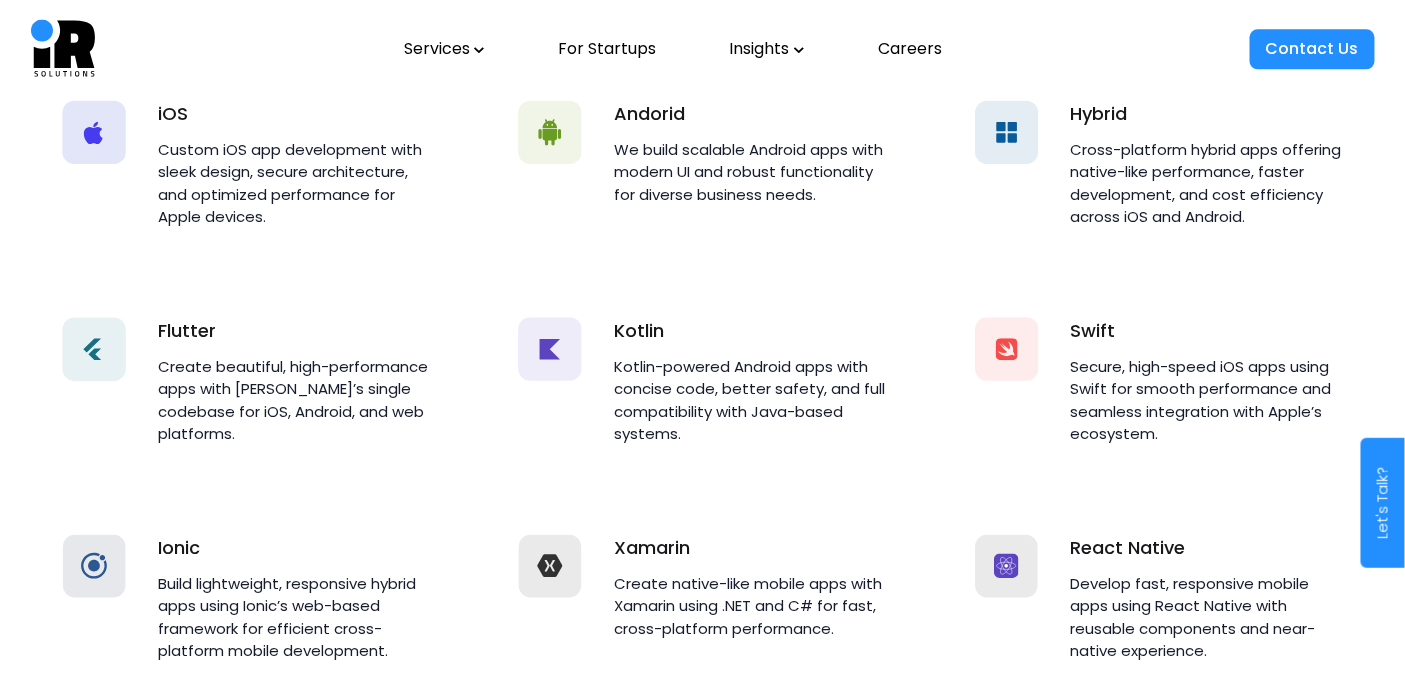 click on "Services" at bounding box center (444, 49) 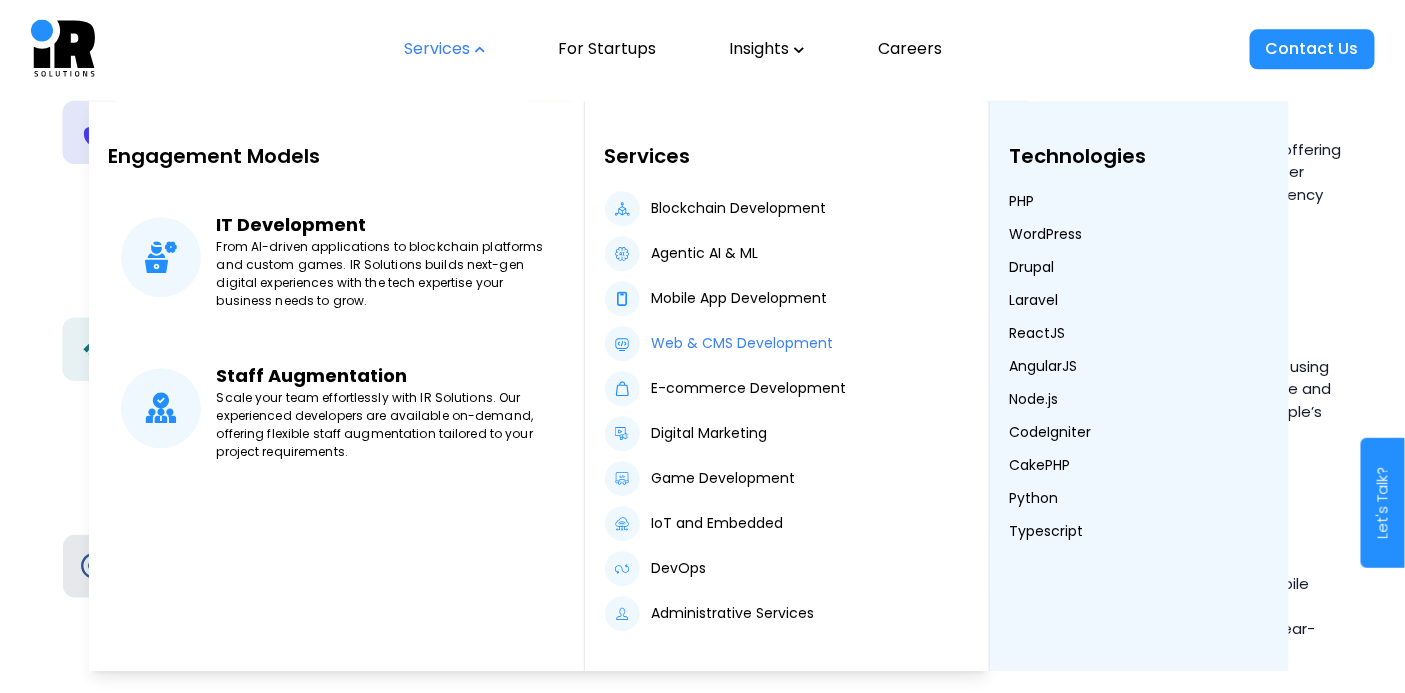 click on "Web & CMS Development" at bounding box center [743, 343] 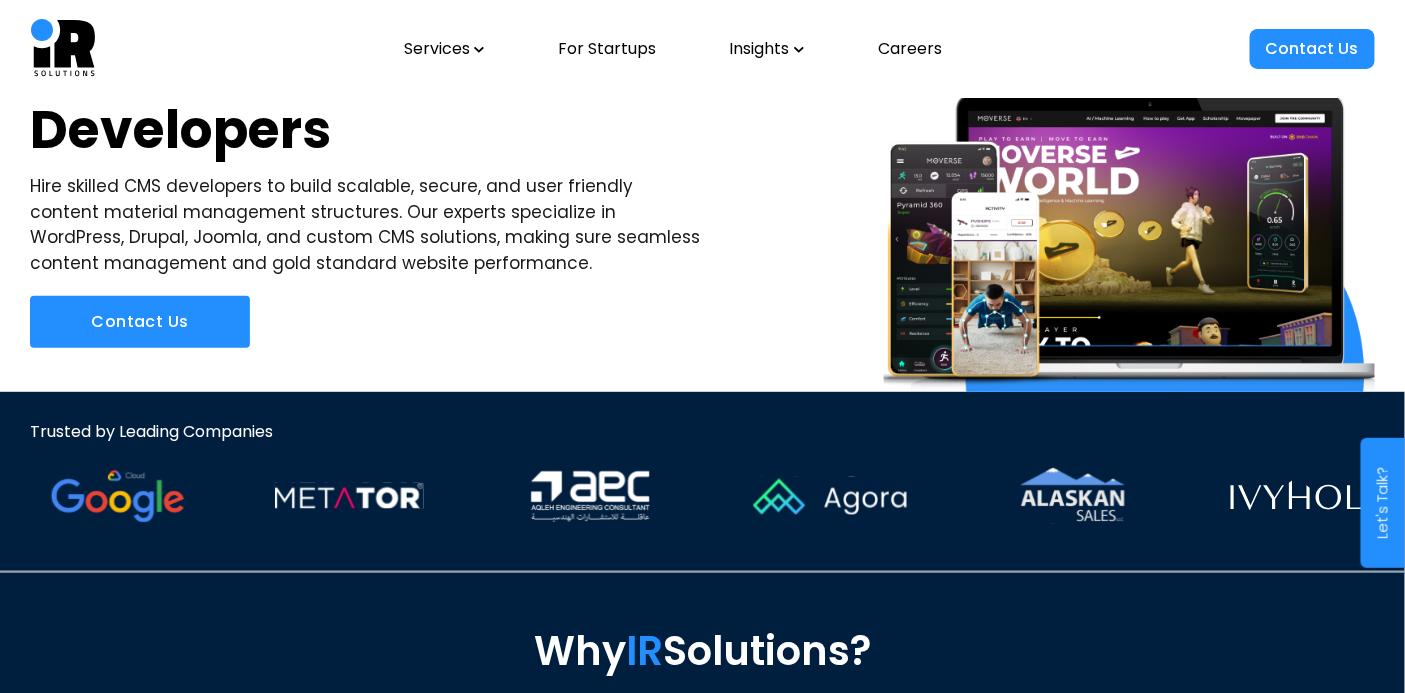 scroll, scrollTop: 119, scrollLeft: 0, axis: vertical 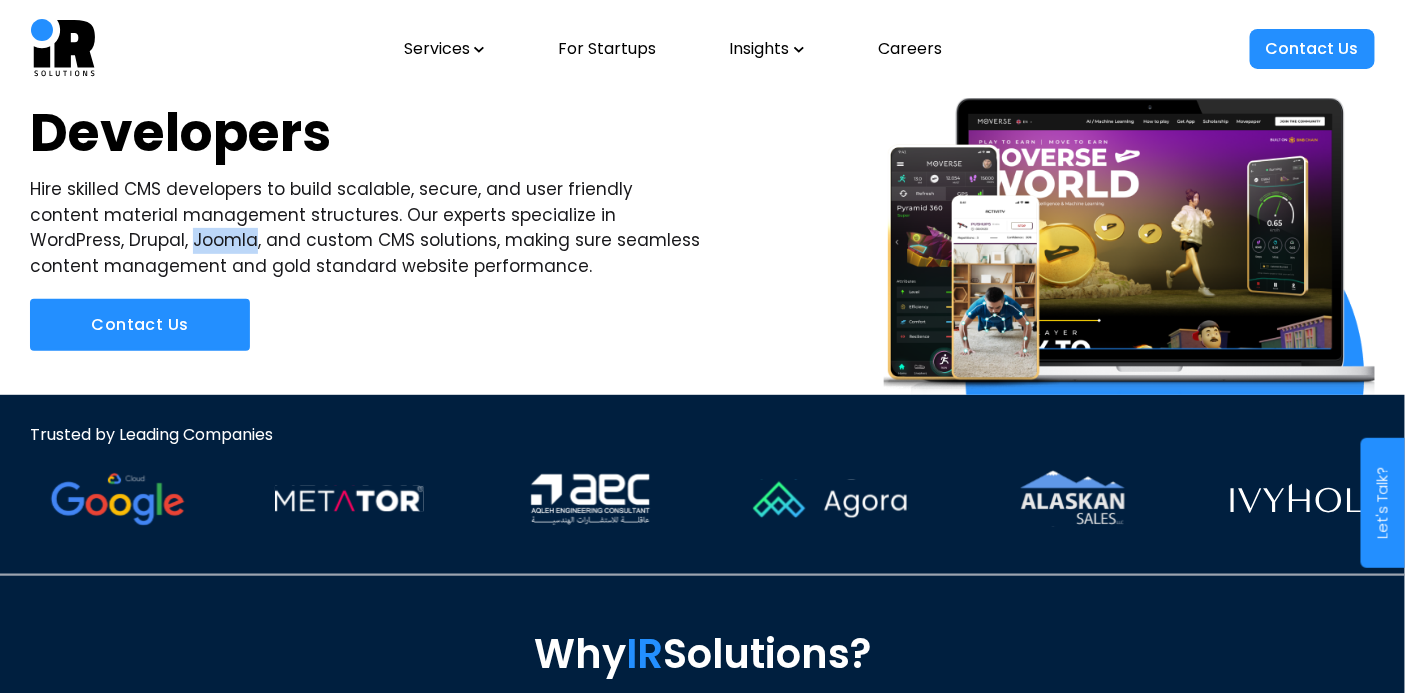 drag, startPoint x: 95, startPoint y: 239, endPoint x: 22, endPoint y: 238, distance: 73.00685 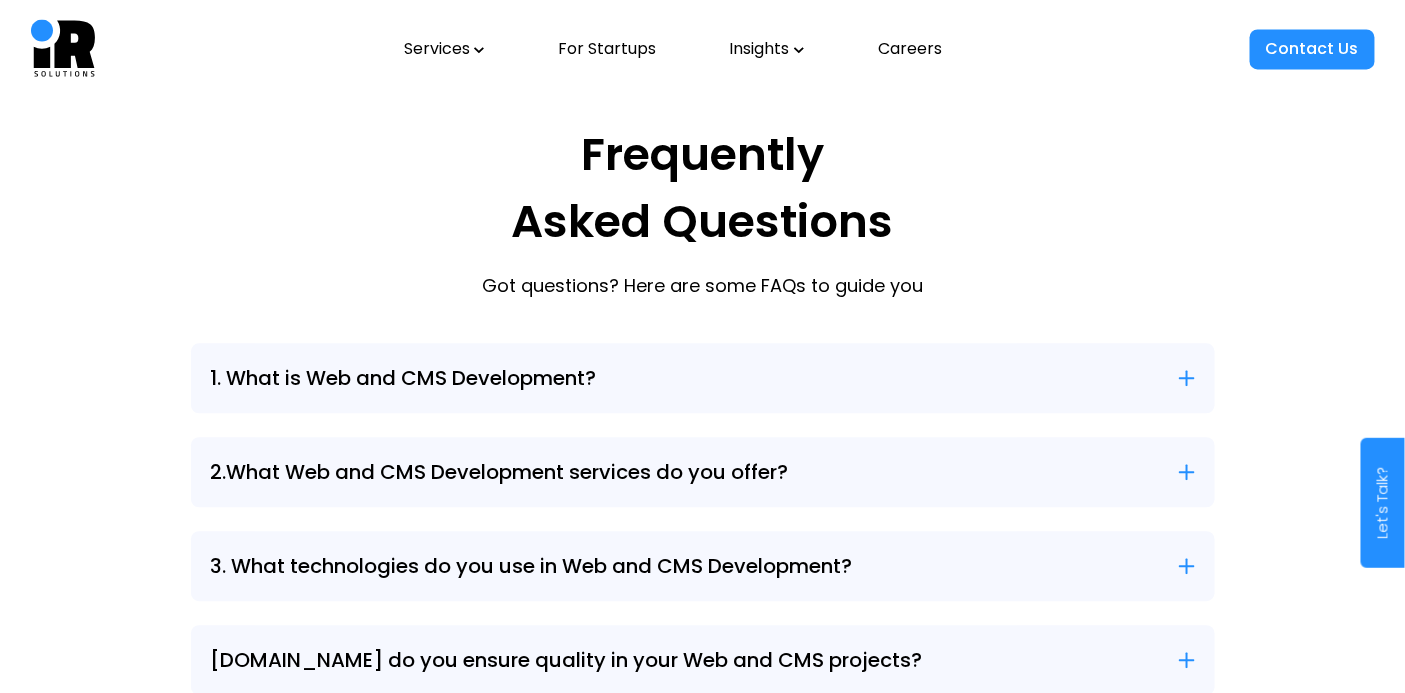 scroll, scrollTop: 6892, scrollLeft: 0, axis: vertical 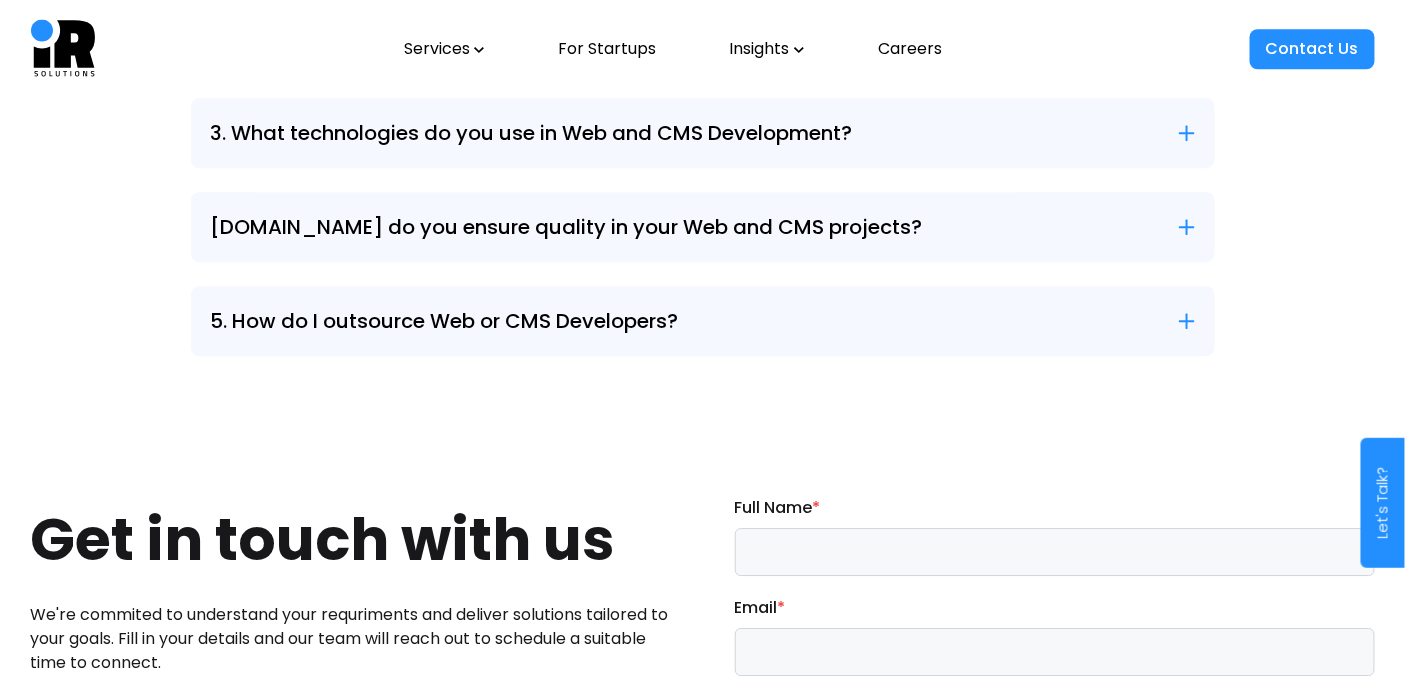 click 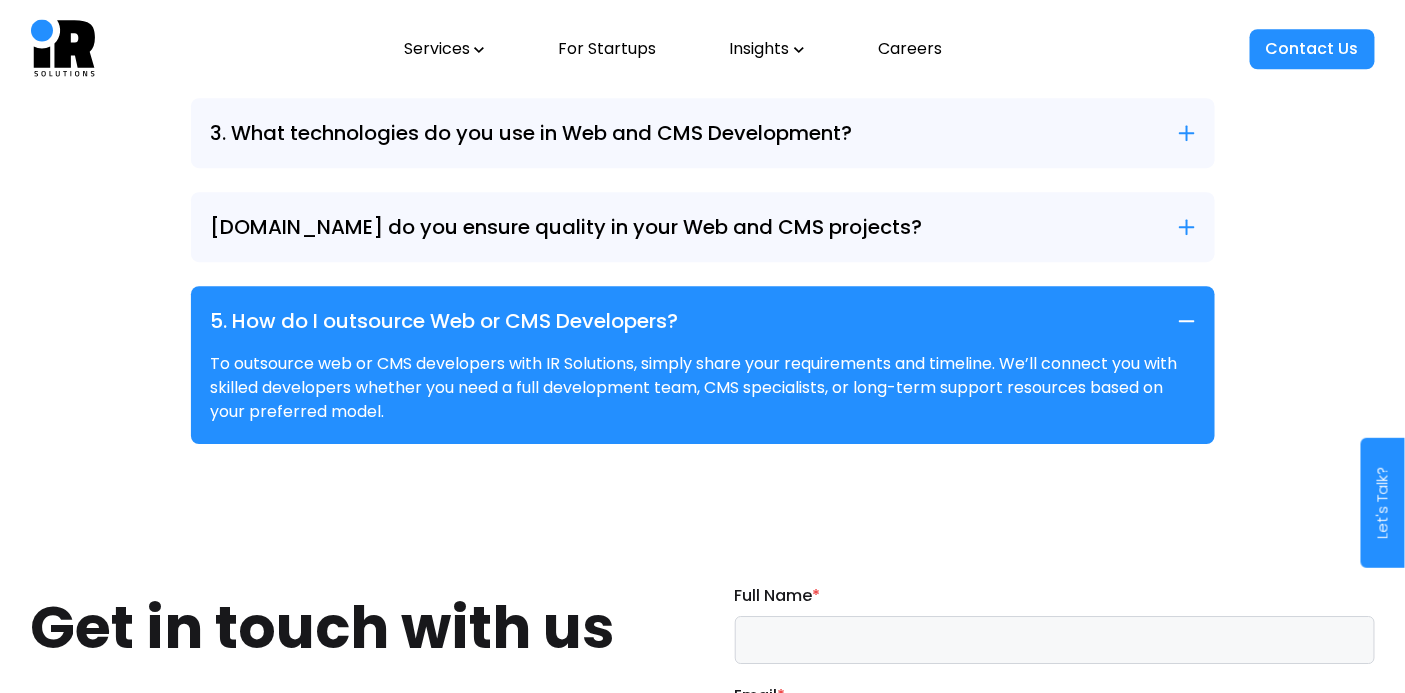 click on "[DOMAIN_NAME] do you ensure quality in your Web and CMS projects?" at bounding box center (703, 227) 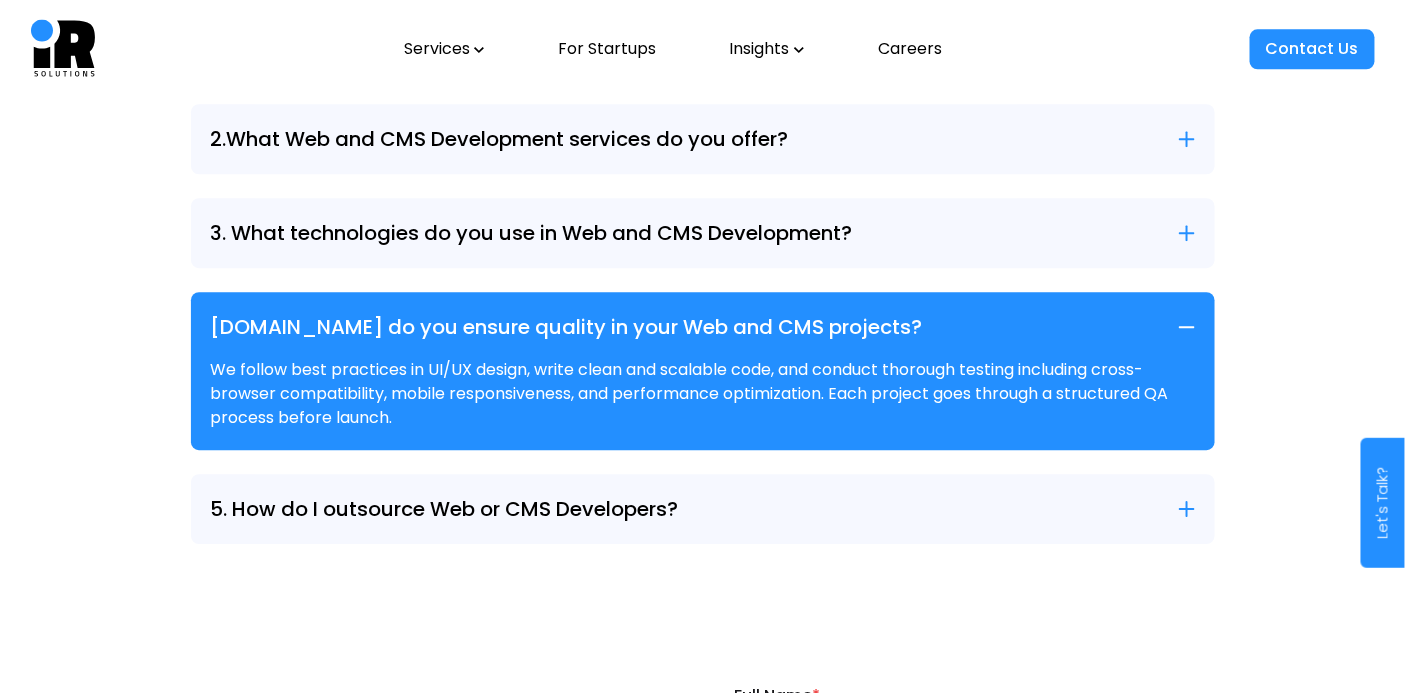 scroll, scrollTop: 6750, scrollLeft: 0, axis: vertical 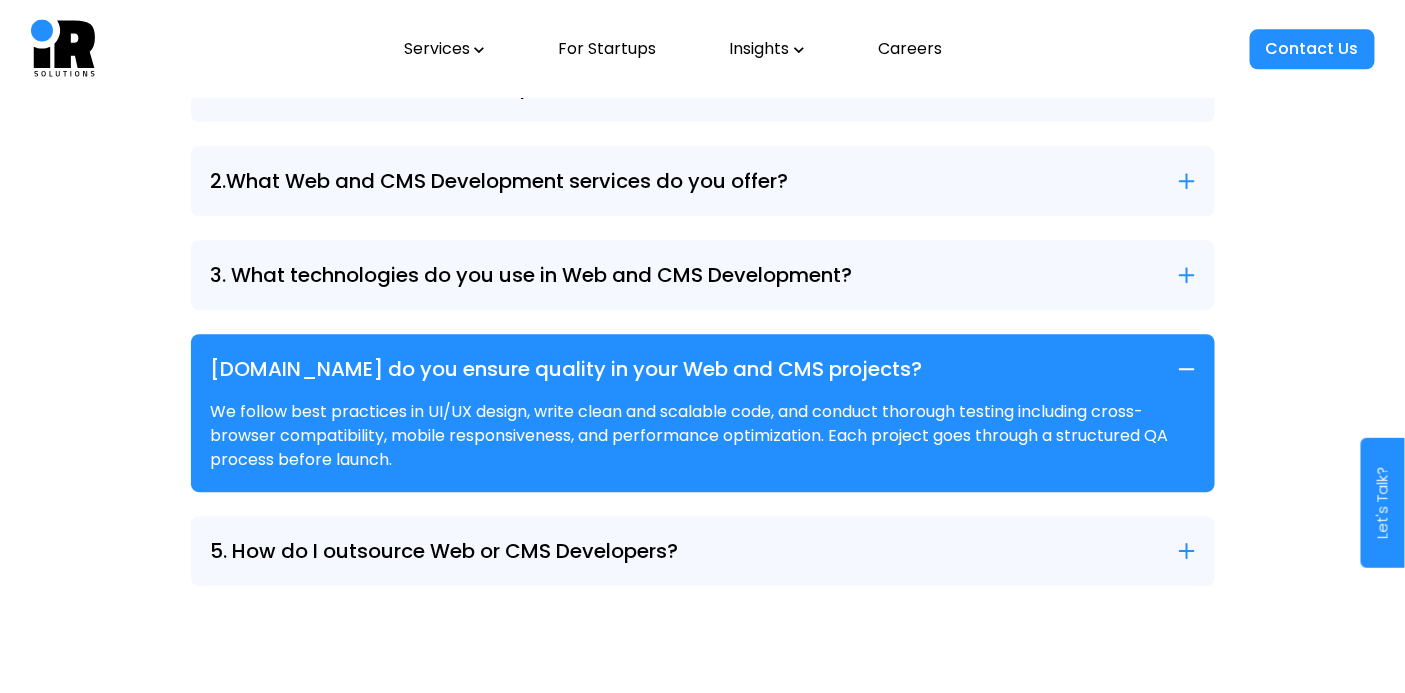 click 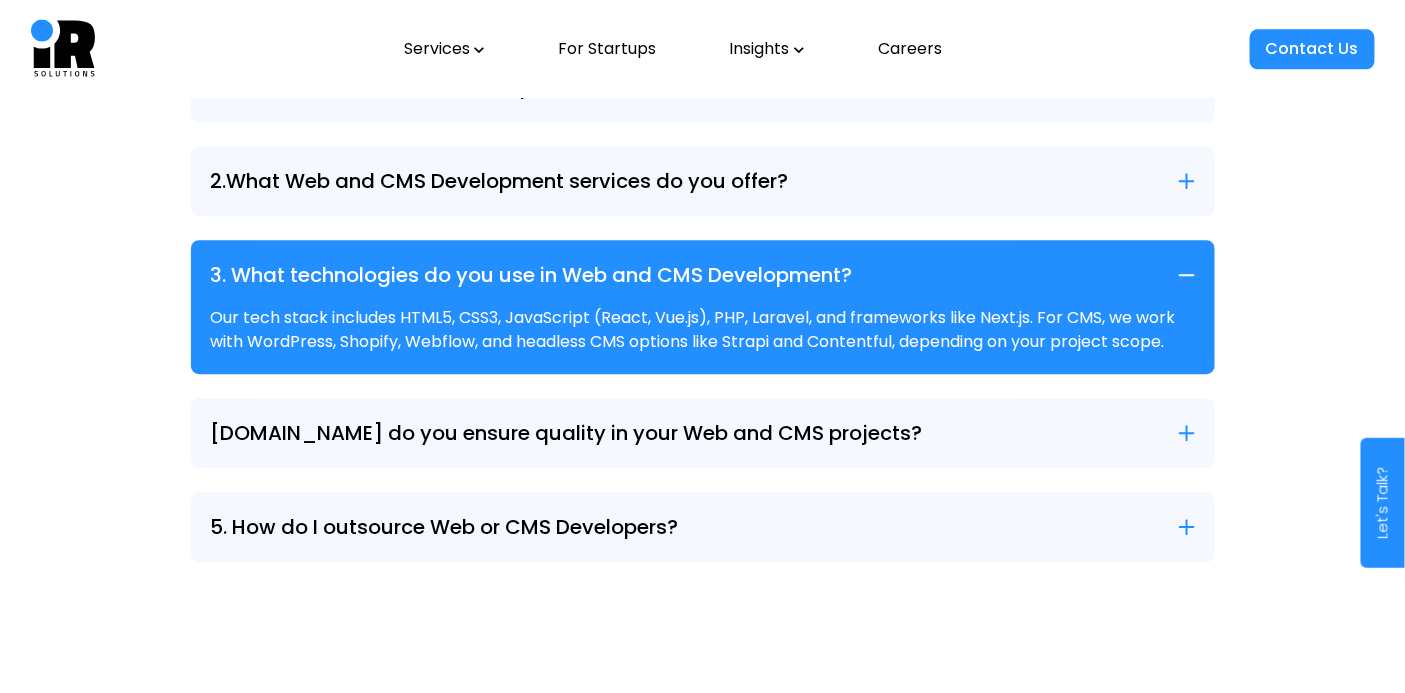 click 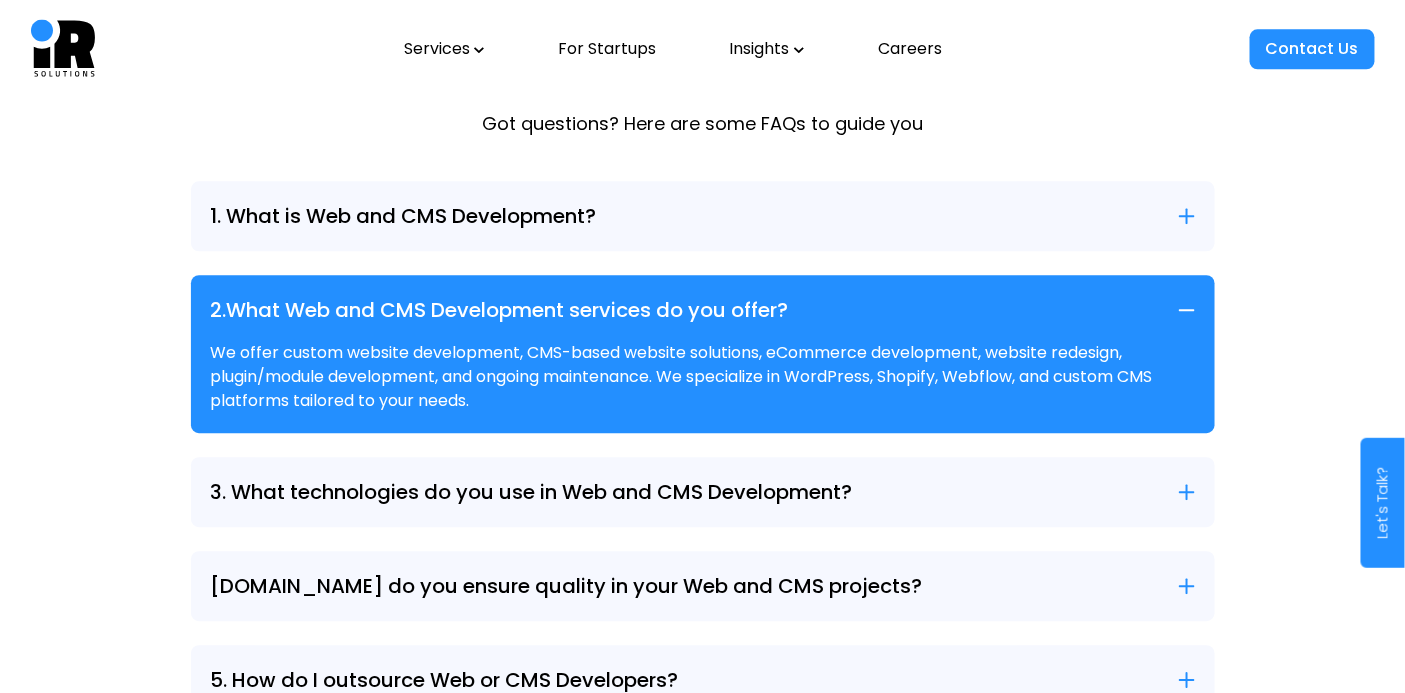 scroll, scrollTop: 6610, scrollLeft: 0, axis: vertical 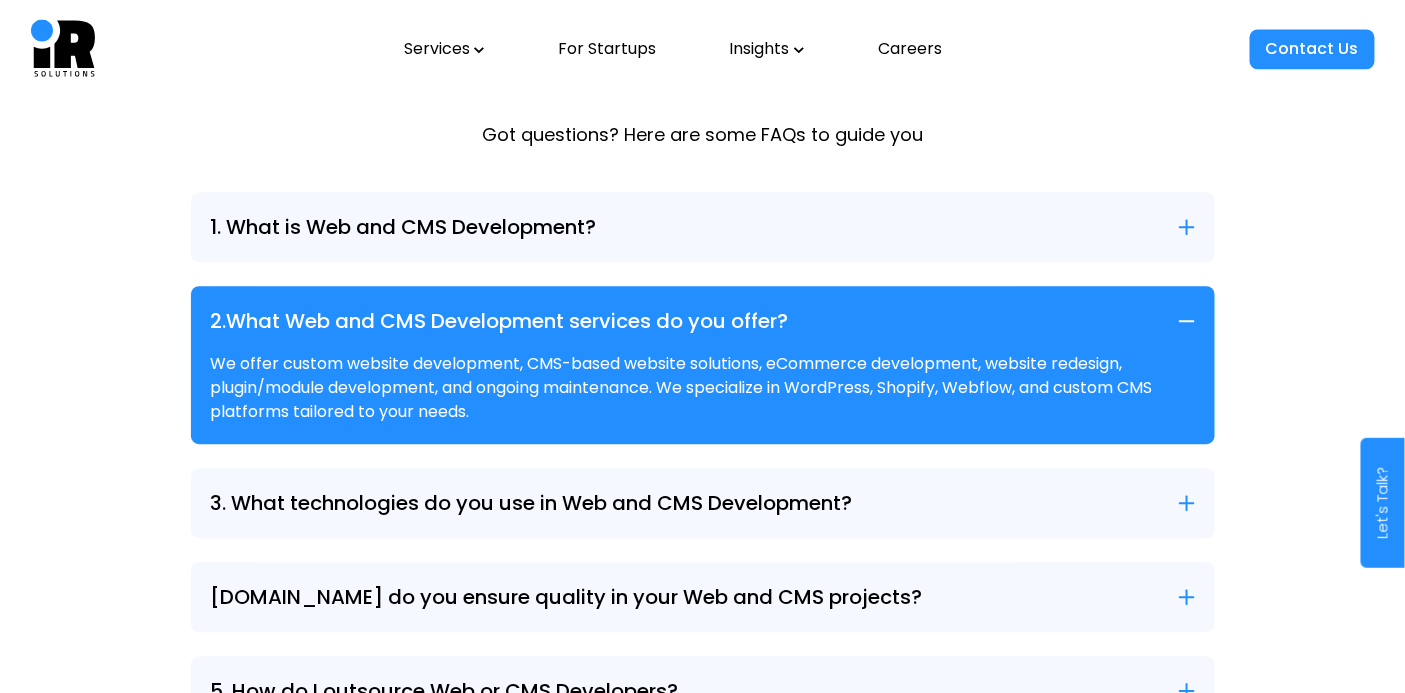 click 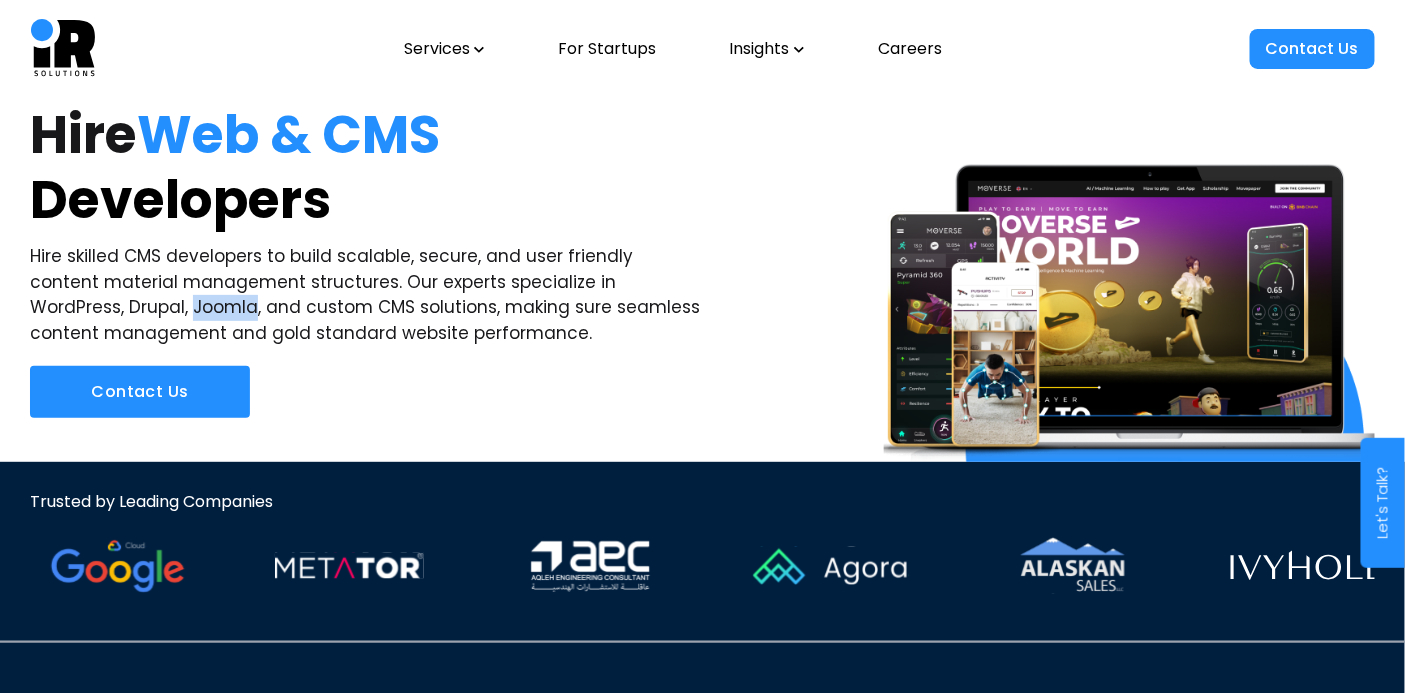 scroll, scrollTop: 0, scrollLeft: 0, axis: both 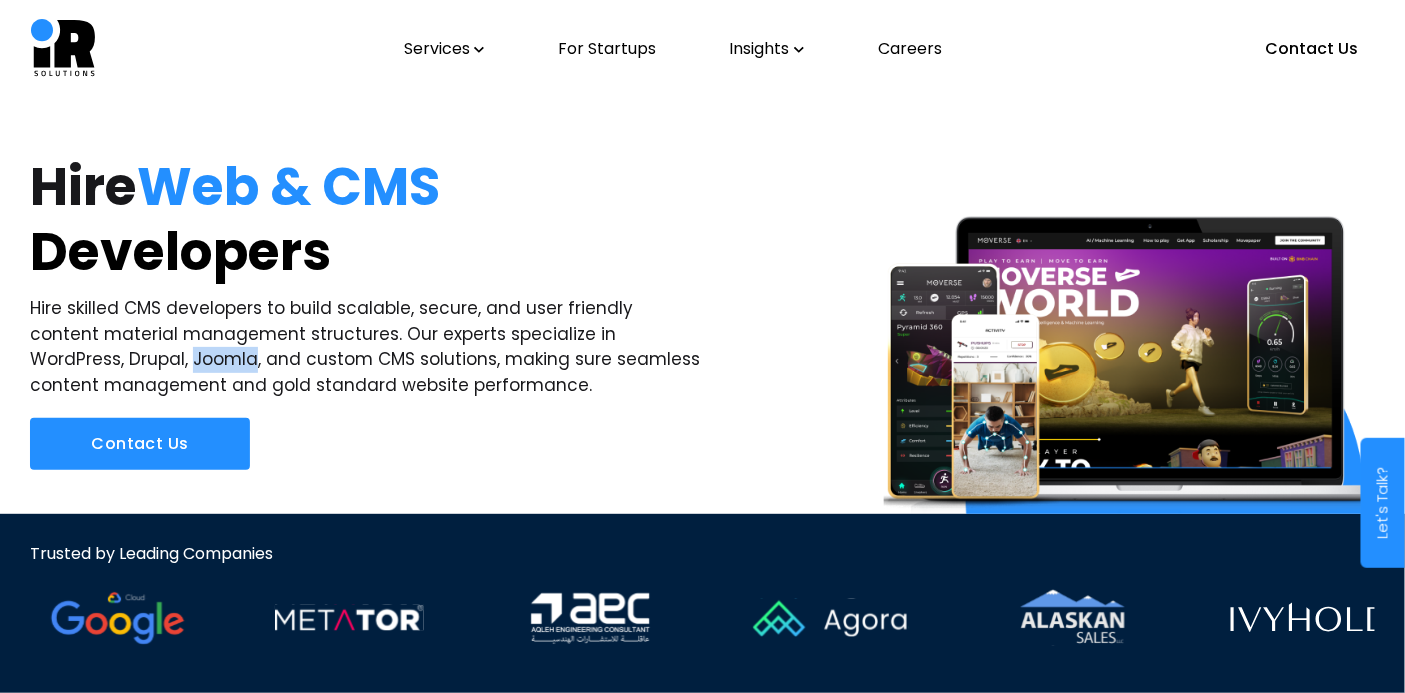 click on "Services" at bounding box center (444, 49) 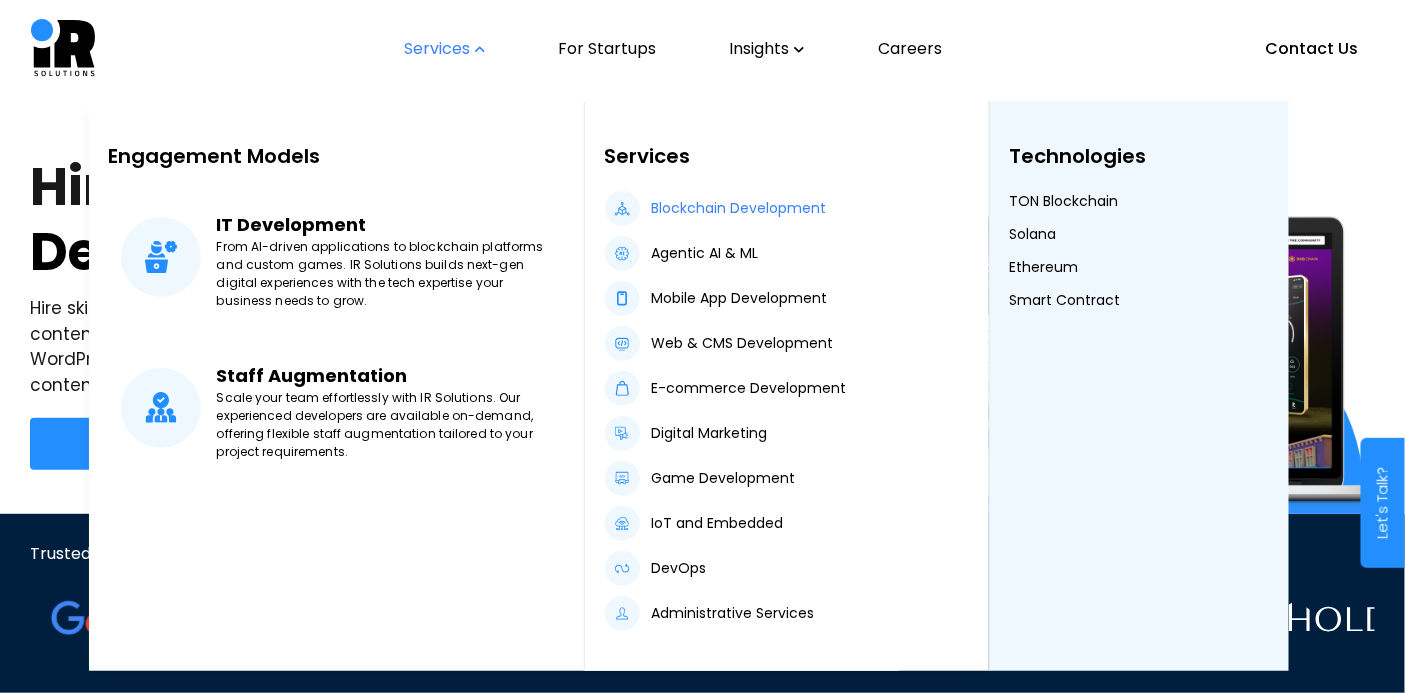 click on "Blockchain Development" at bounding box center (739, 208) 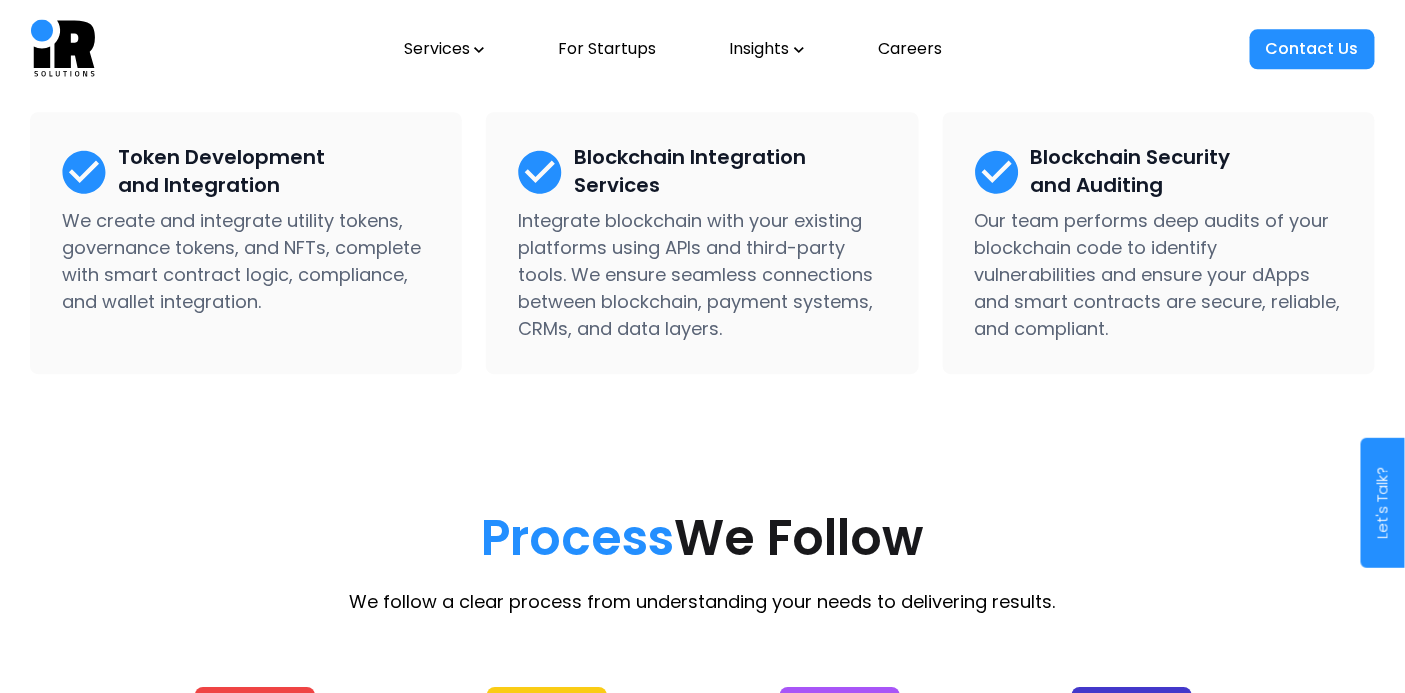 scroll, scrollTop: 1616, scrollLeft: 0, axis: vertical 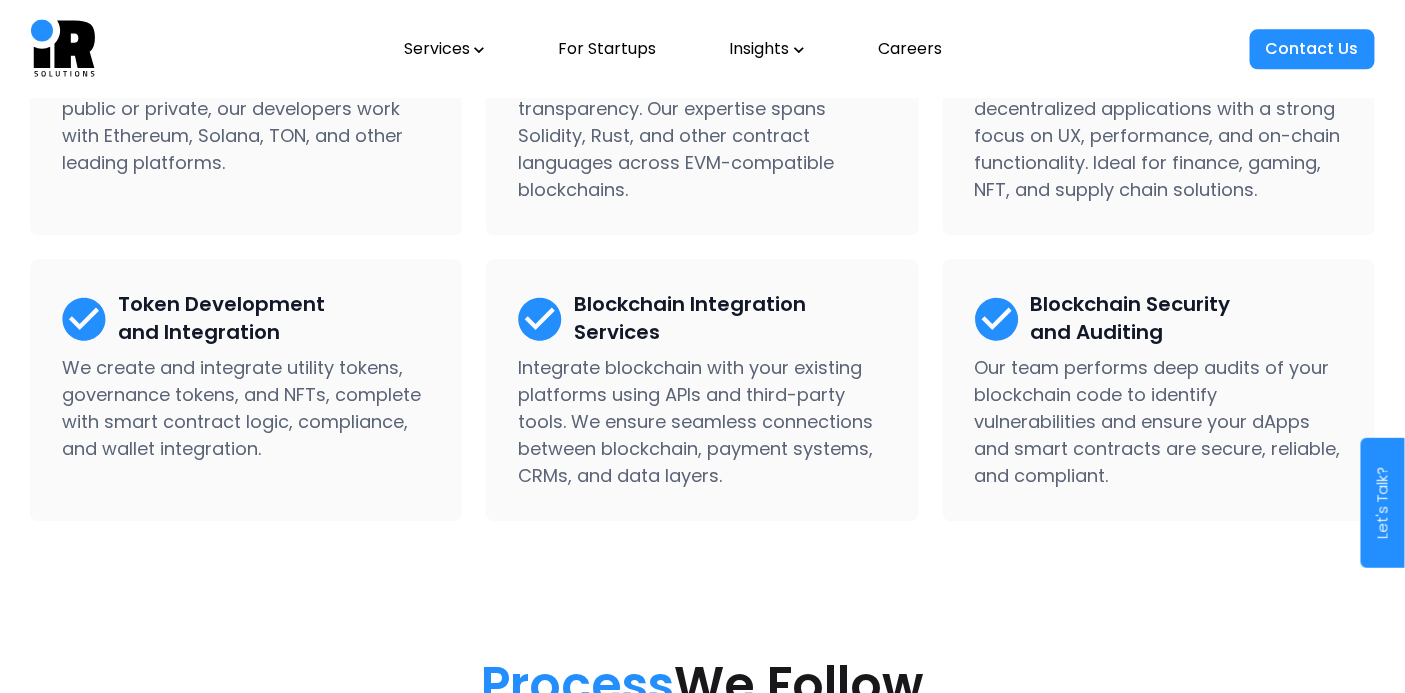 click on "Services" at bounding box center (444, 49) 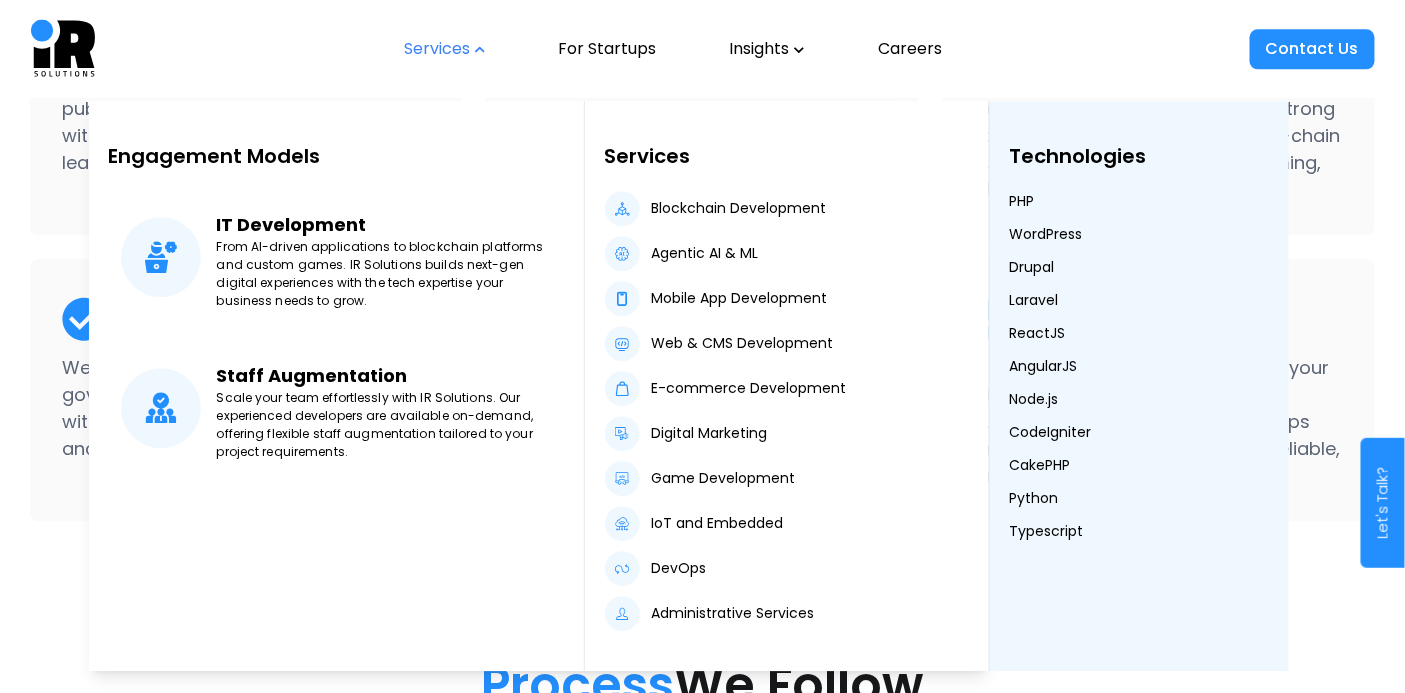 click on "Web & CMS Development" at bounding box center (719, 343) 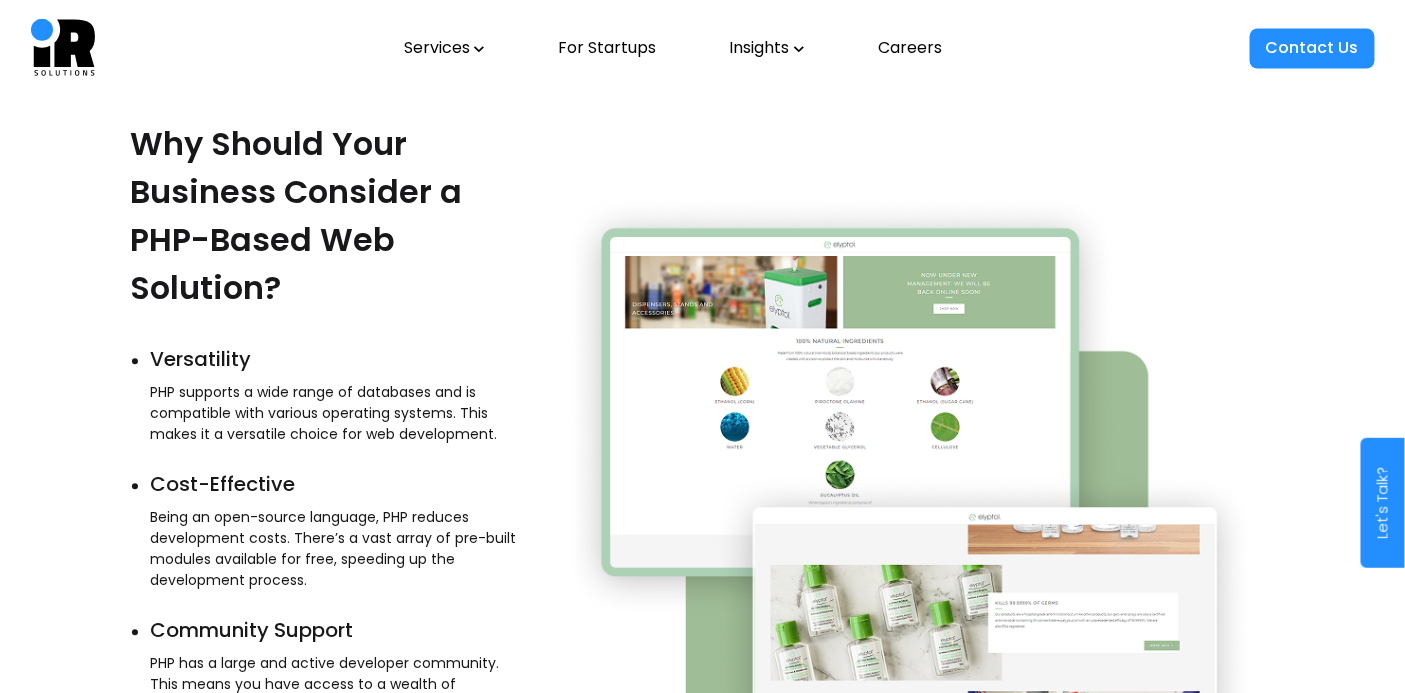 scroll, scrollTop: 1085, scrollLeft: 0, axis: vertical 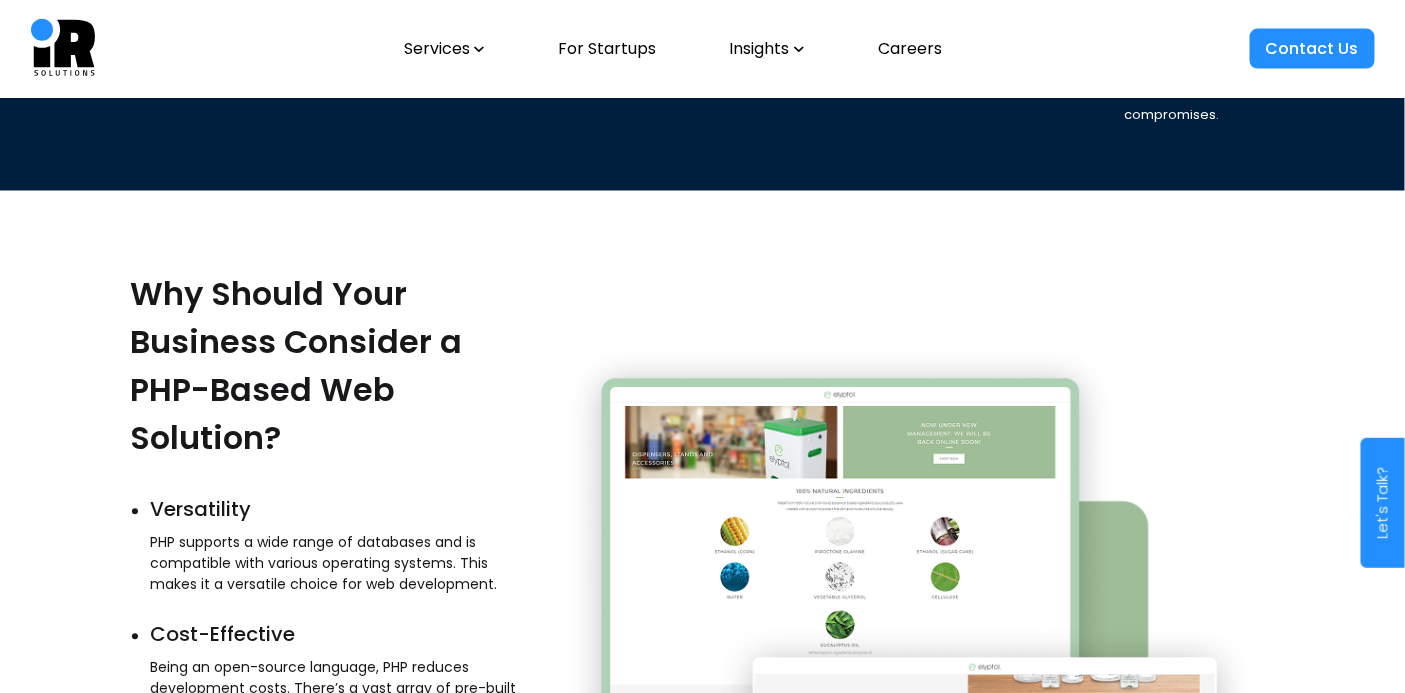 click on "Services" at bounding box center [444, 49] 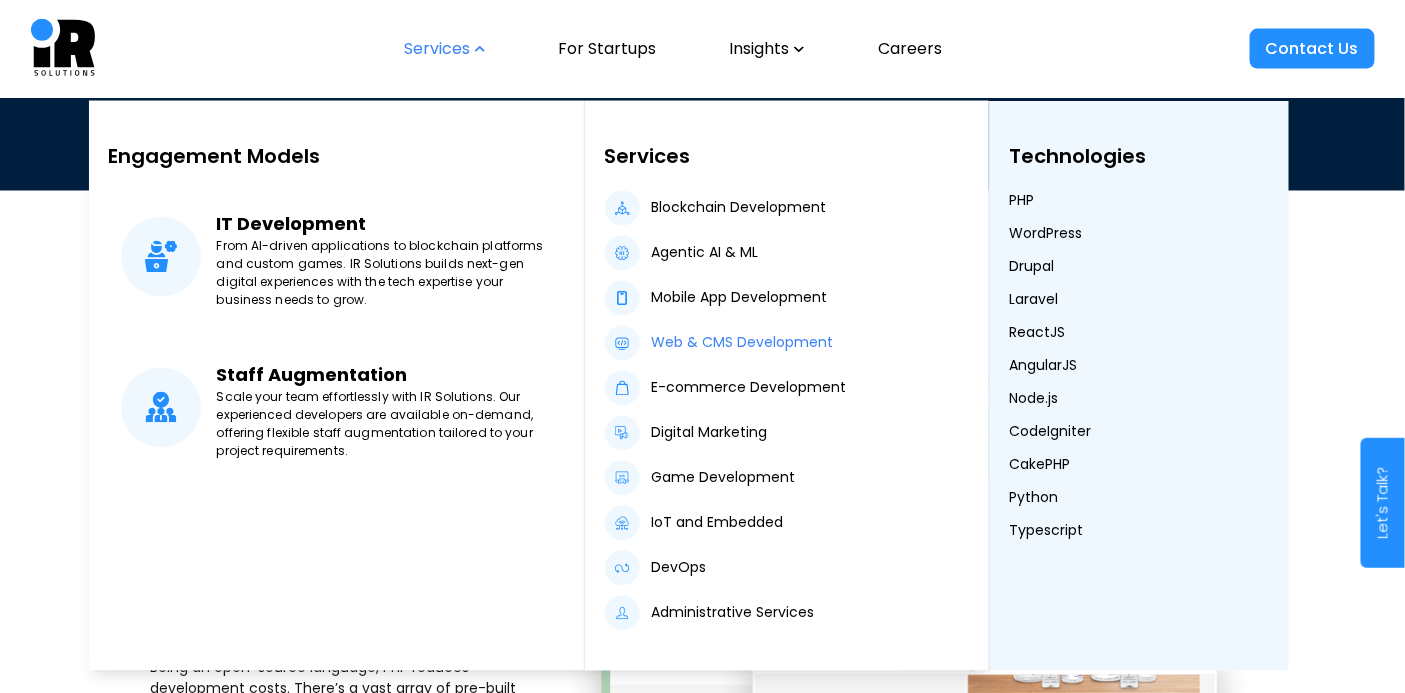 click on "Web & CMS Development" at bounding box center [743, 343] 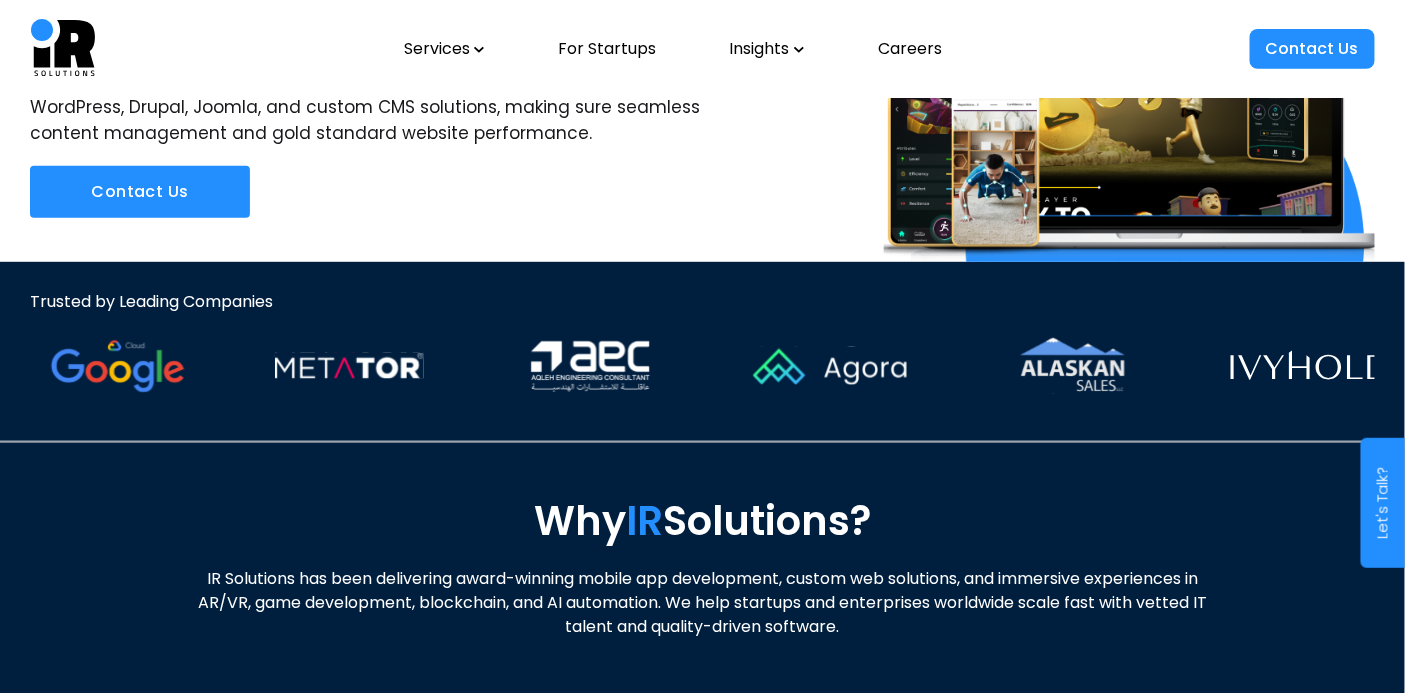 scroll, scrollTop: 0, scrollLeft: 0, axis: both 